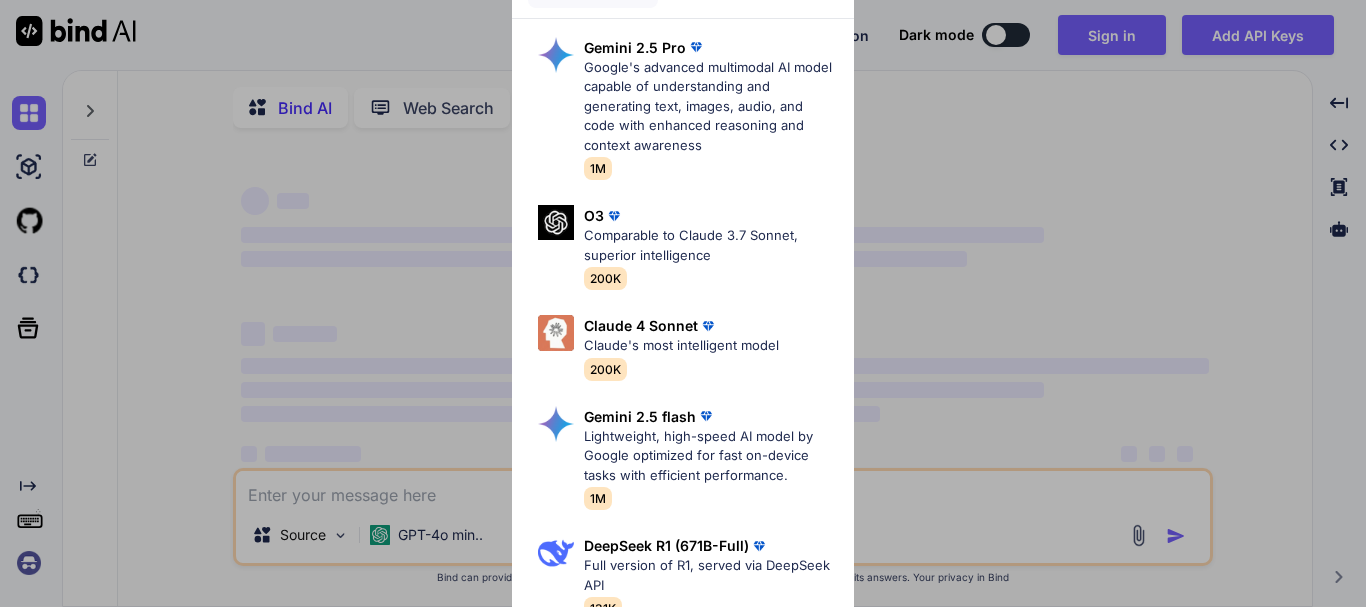 scroll, scrollTop: 0, scrollLeft: 0, axis: both 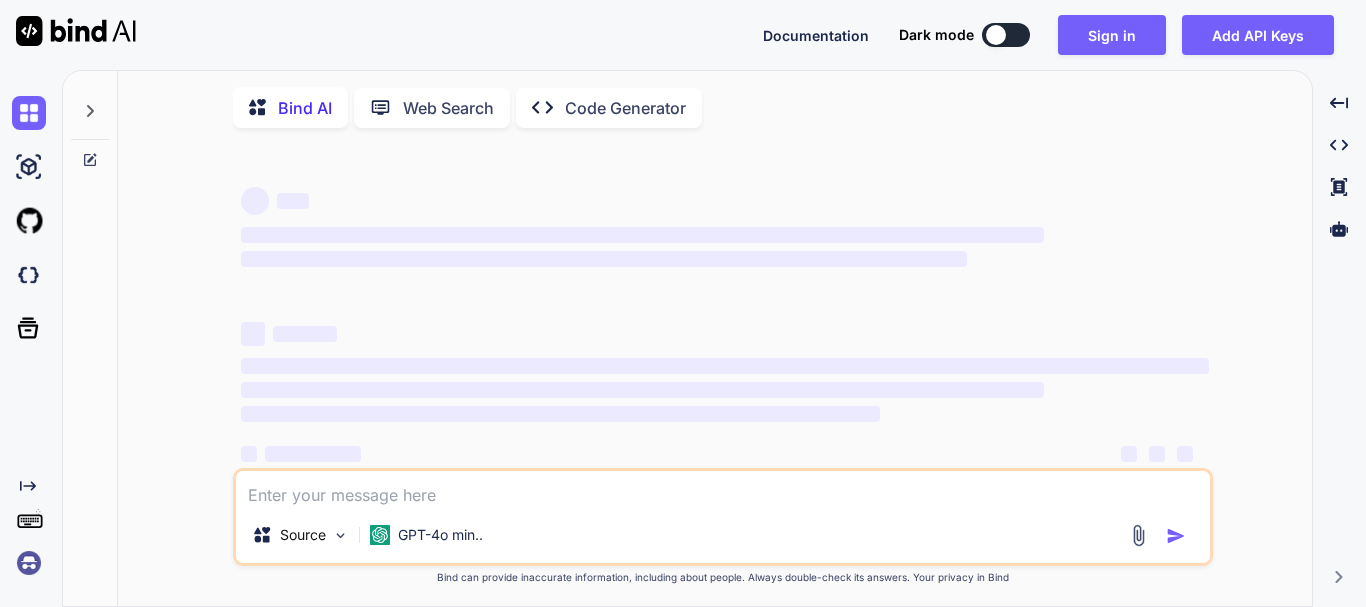 click at bounding box center (996, 35) 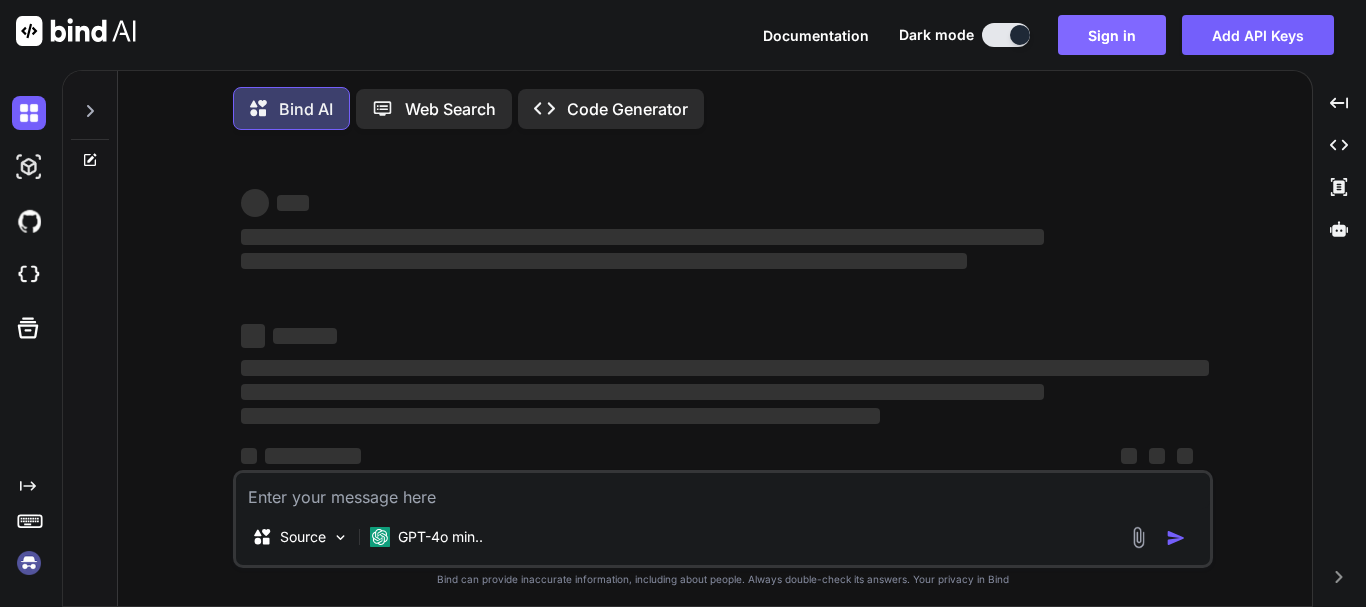 click on "Sign in" at bounding box center [1112, 35] 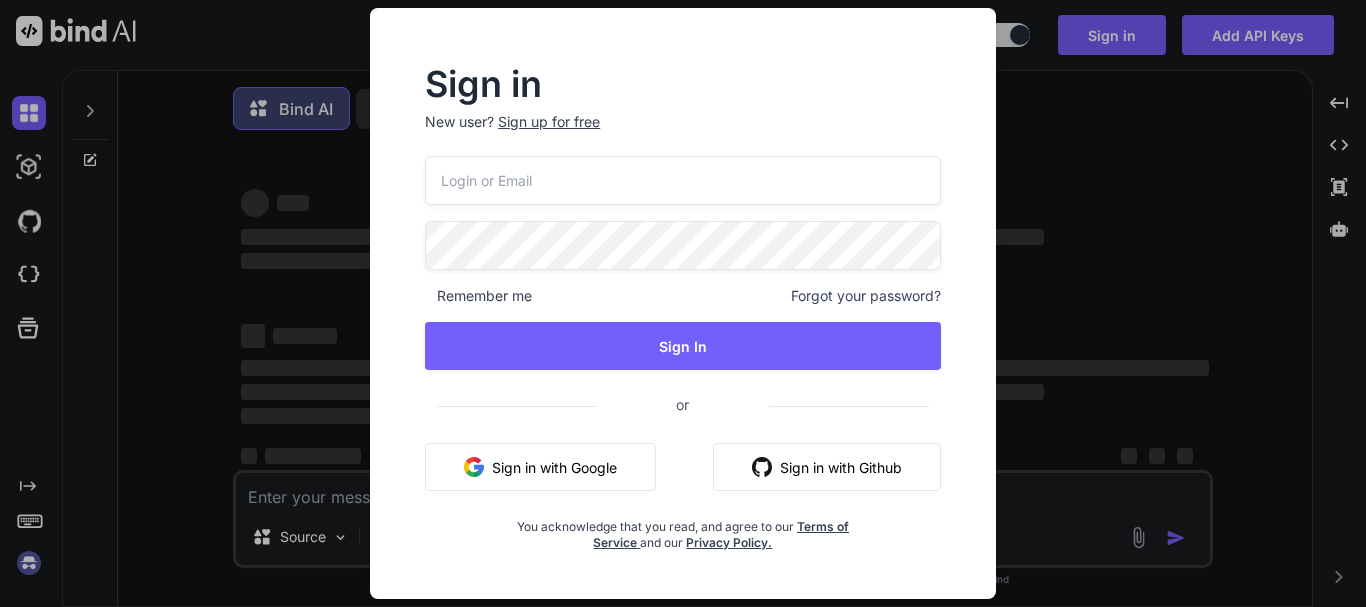 click at bounding box center [683, 180] 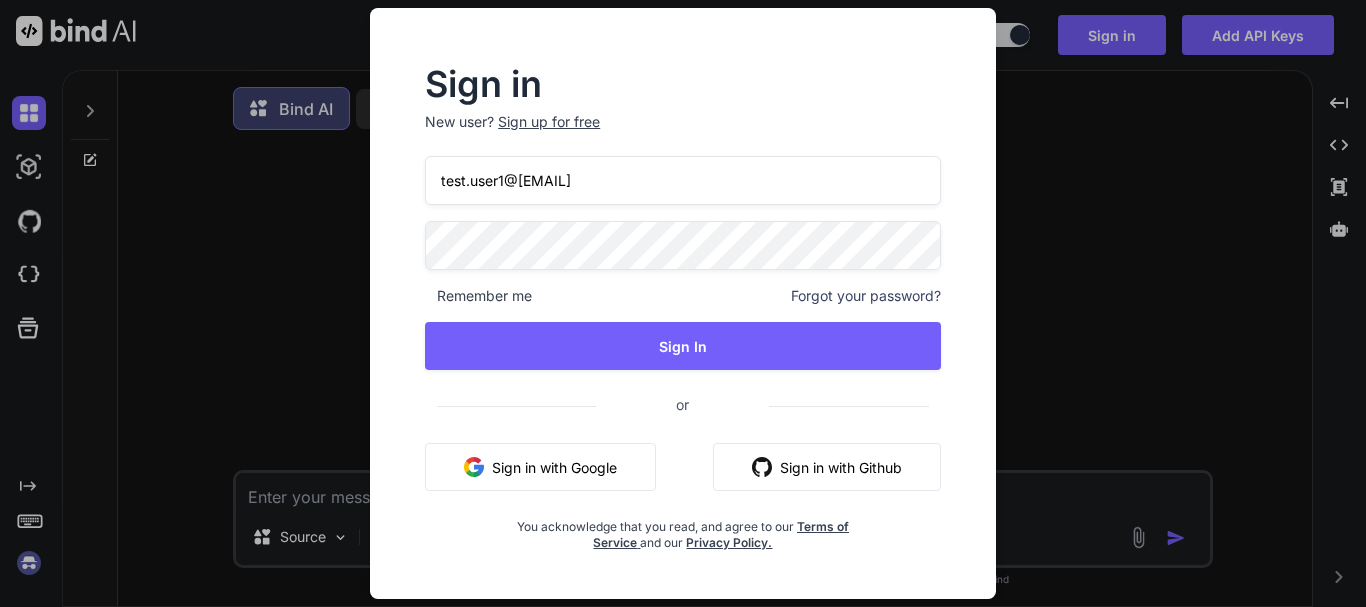 type on "test.user1@[EMAIL]" 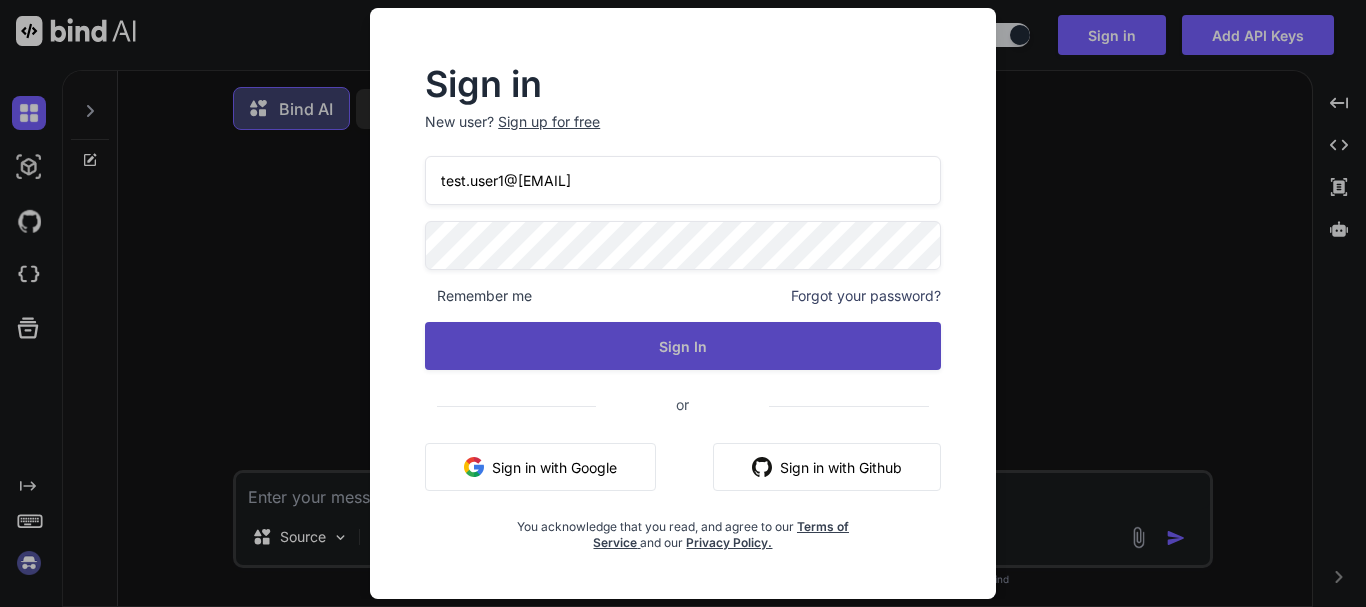 click on "Sign In" at bounding box center [683, 346] 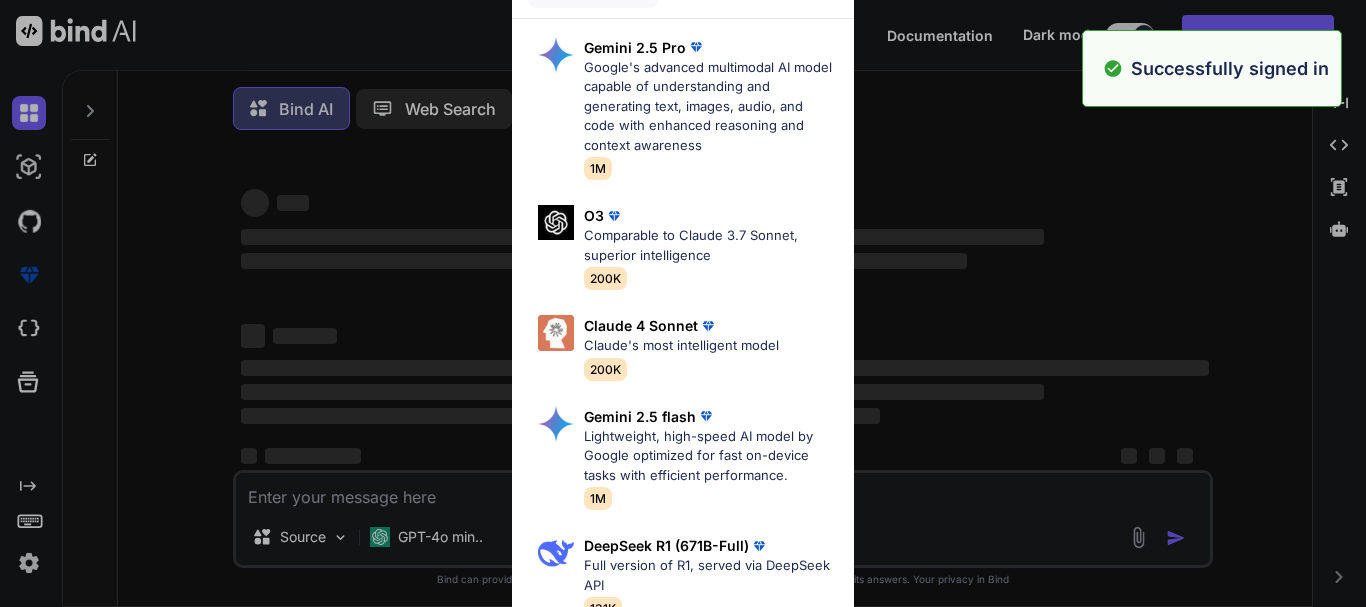 click on "Ultra Models Gemini 2.5 Pro Google's advanced multimodal AI model capable of understanding and generating text, images, audio, and code with enhanced reasoning and context awareness 1M O3 Comparable to Claude 3.7 Sonnet, superior intelligence 200K Claude 4 Sonnet Claude's most intelligent model 200K Gemini 2.5 flash Lightweight, high-speed AI model by Google optimized for fast on-device tasks with efficient performance. 1M DeepSeek R1 (671B-Full) Full version of R1, served via DeepSeek API 131K Claude 3.7 Sonnet (Anthropic) Claude's most intelligent model 200K O4 mini OpenAI's most advanced reasoning model series 200K DeepSeek R1 (70B-Distill US Hosted) Reasoning at 1000 tokens/second, beats GPT-o1 & Claude 3.5 Sonnet 128k" at bounding box center (683, 303) 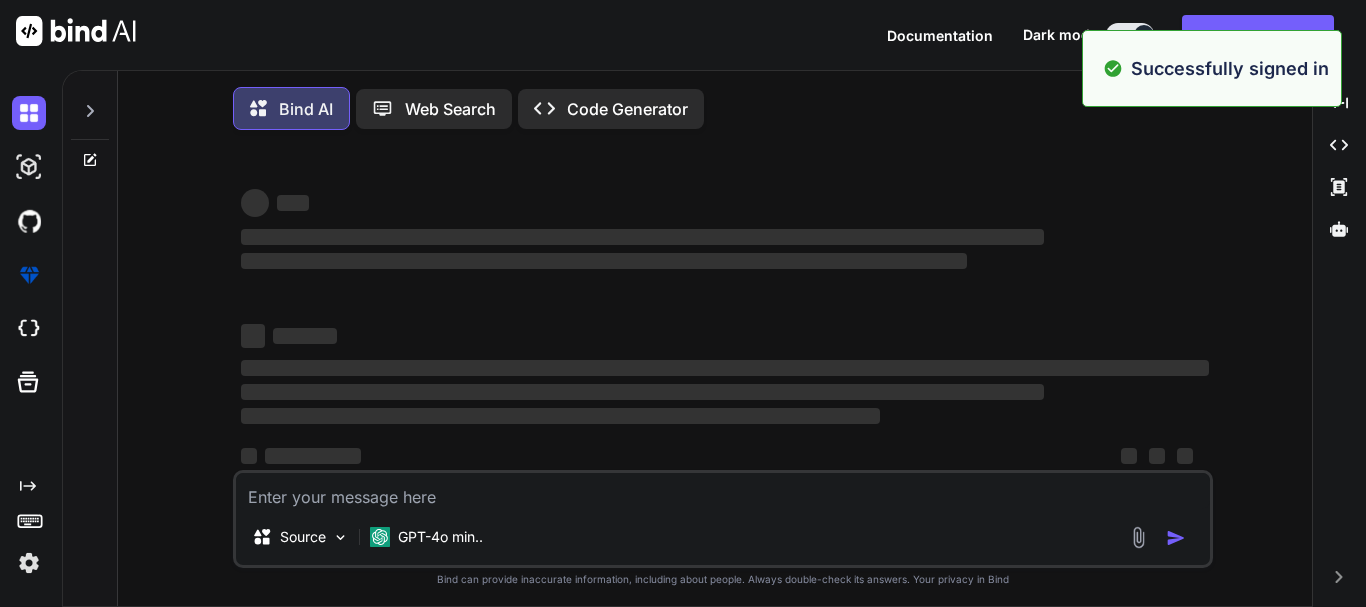 type on "x" 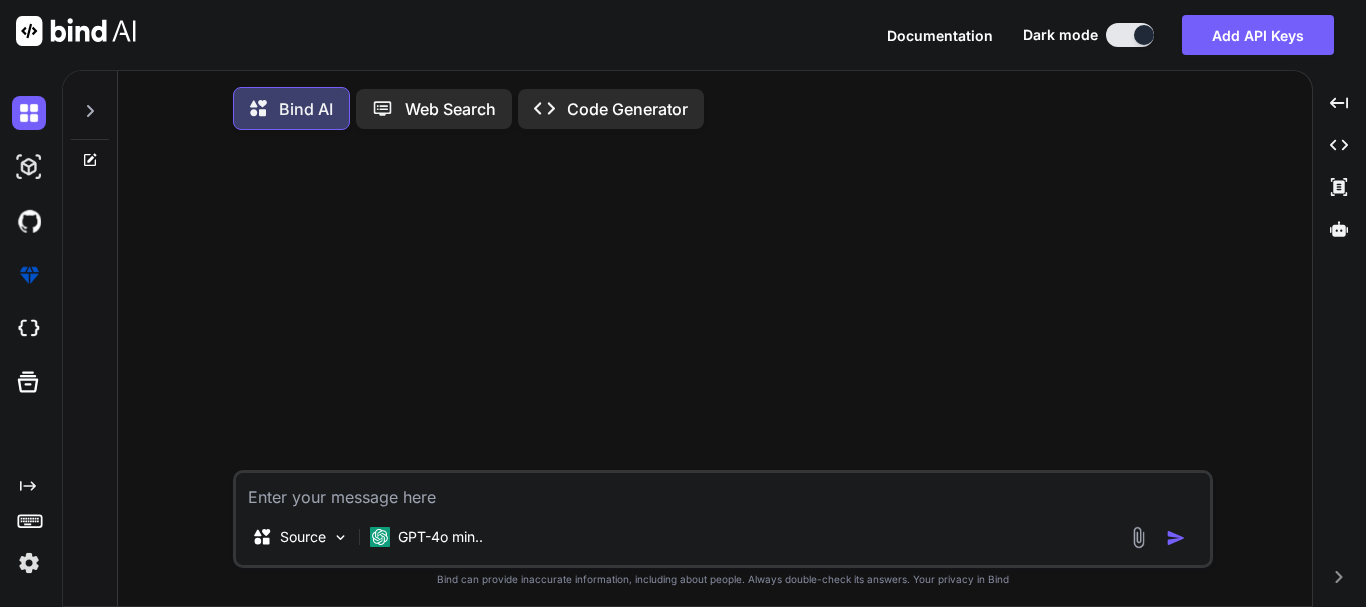 click at bounding box center (723, 491) 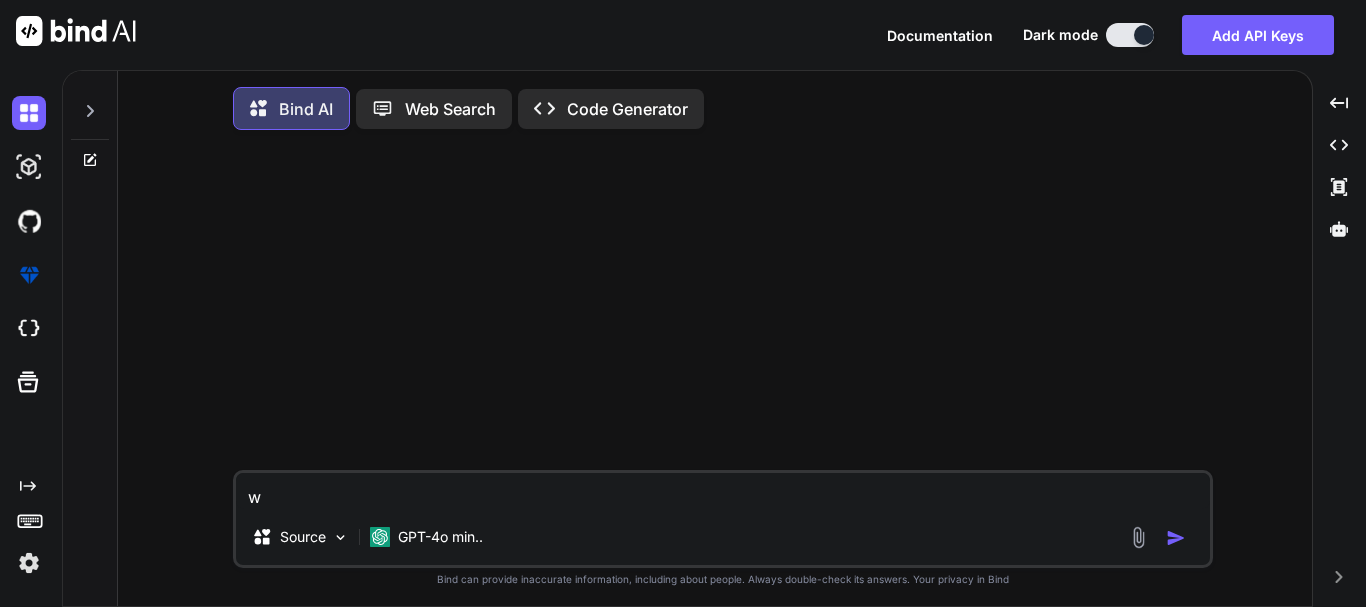 type on "wr" 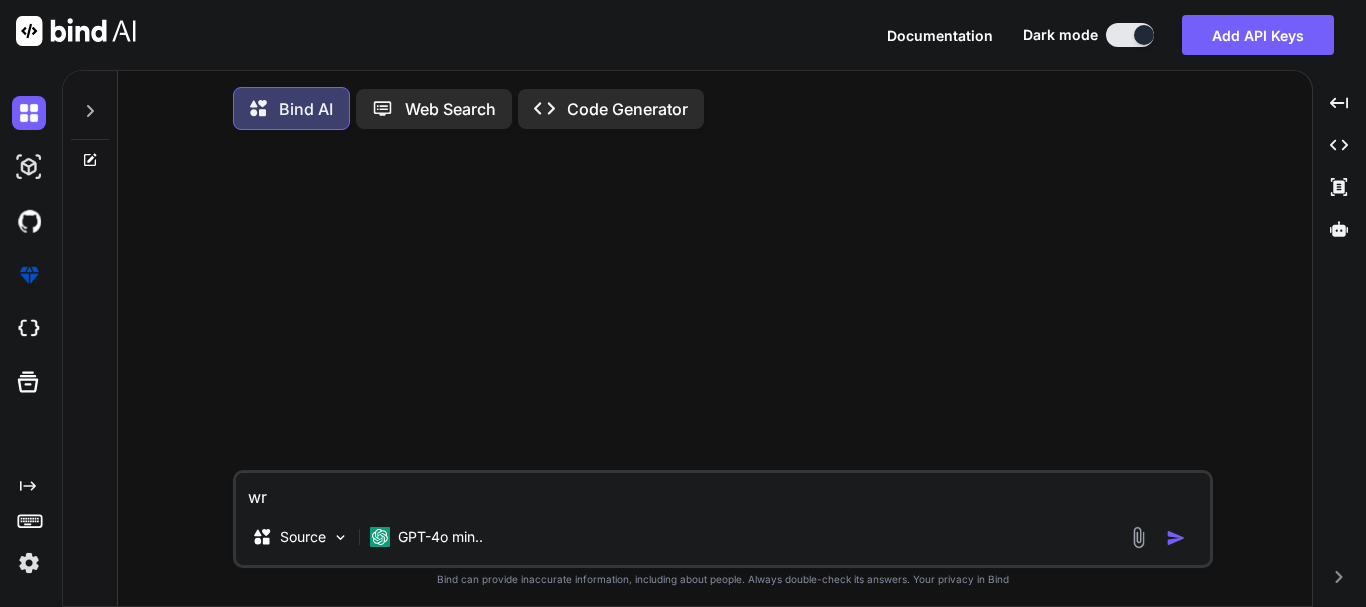 type on "wri" 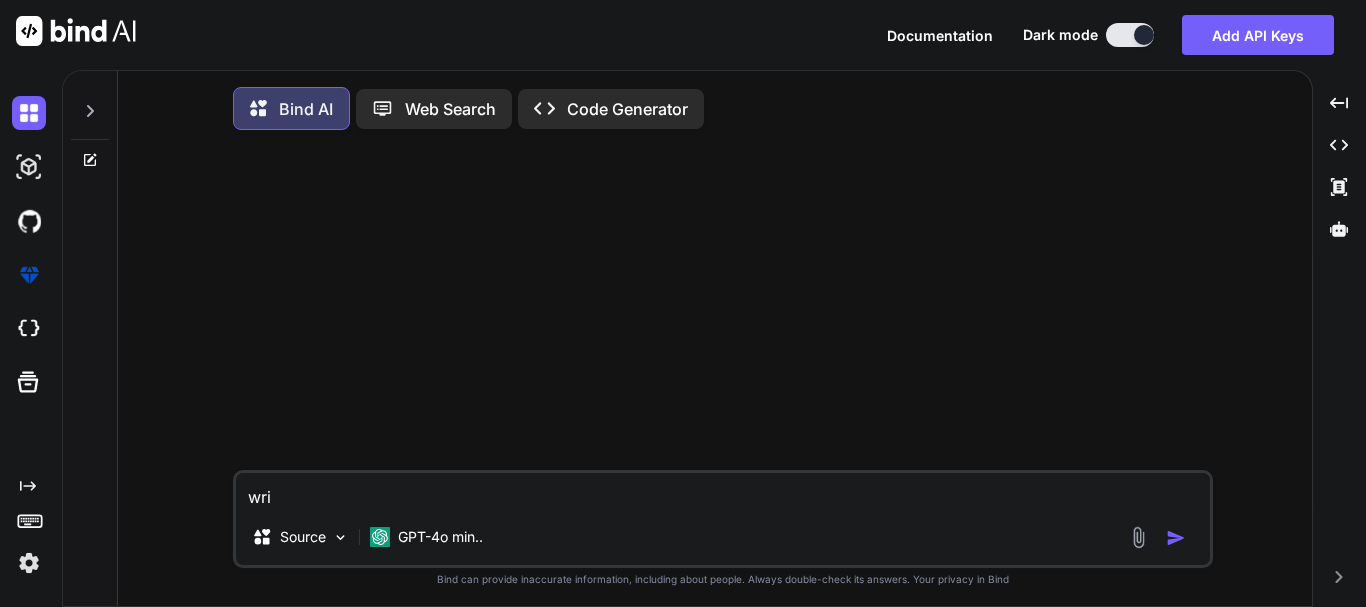 type on "writ" 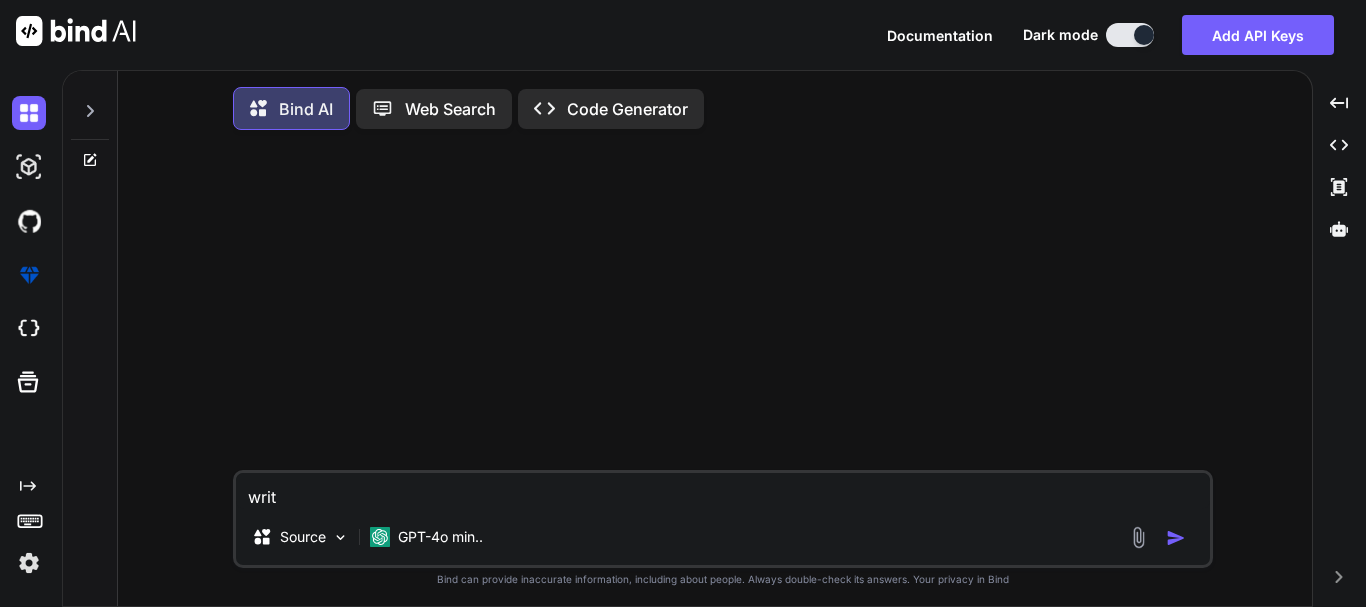 type on "write" 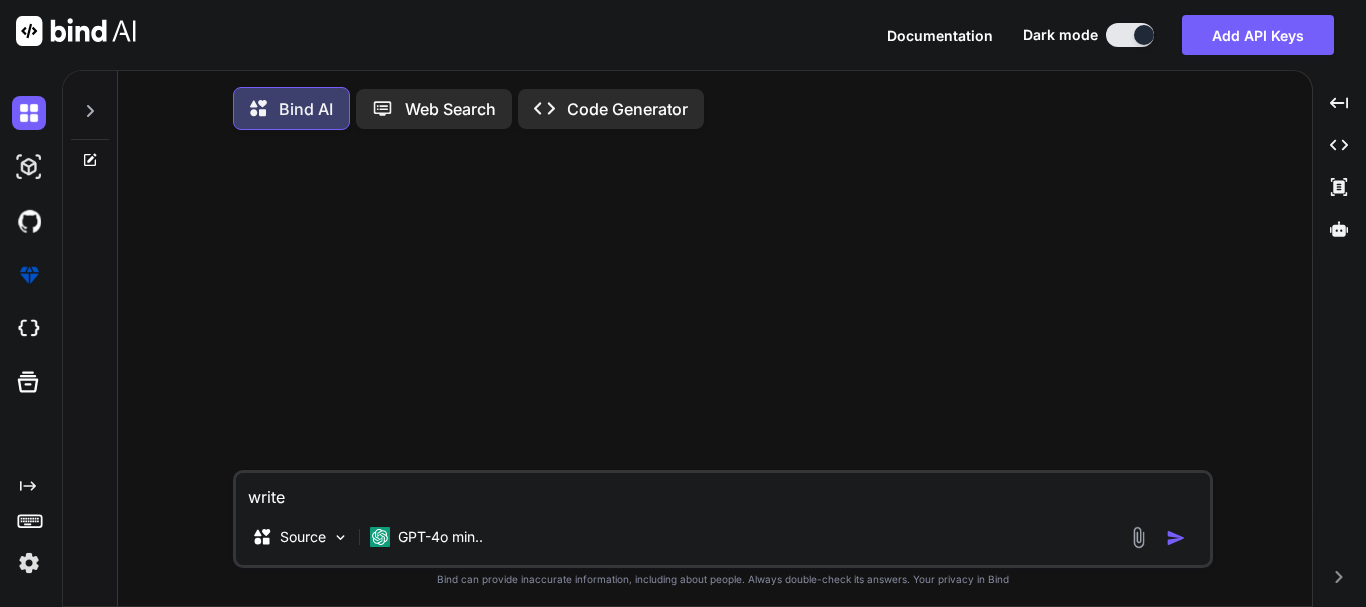 type on "write" 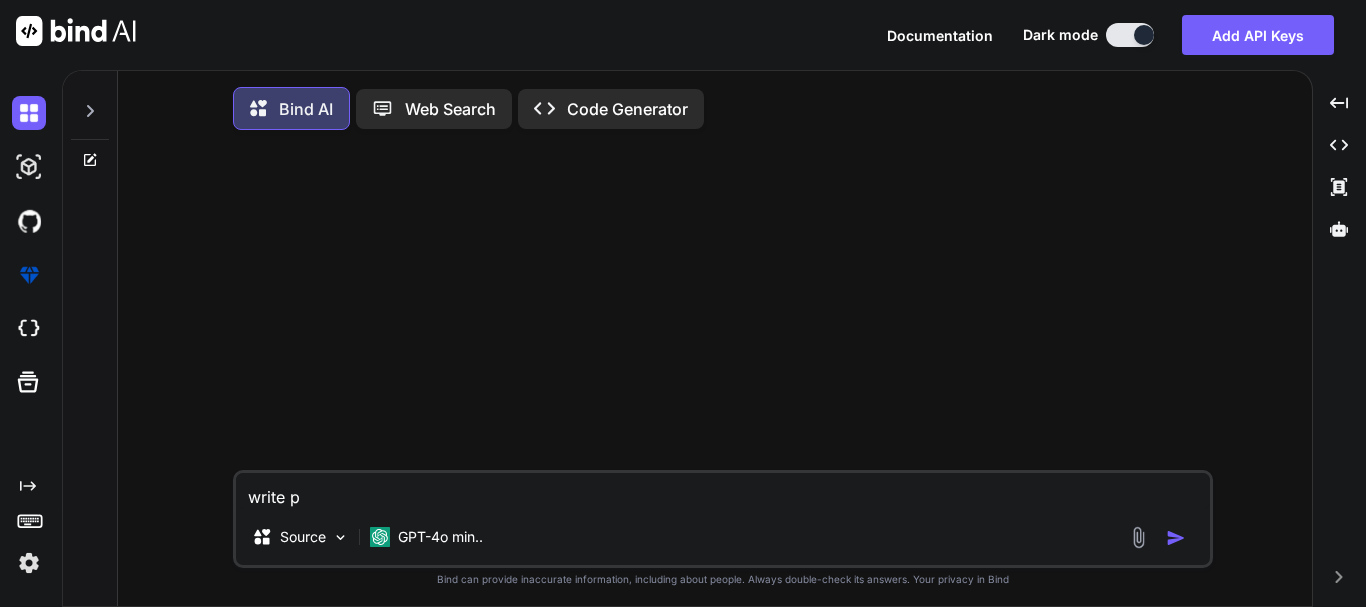 type on "write pr" 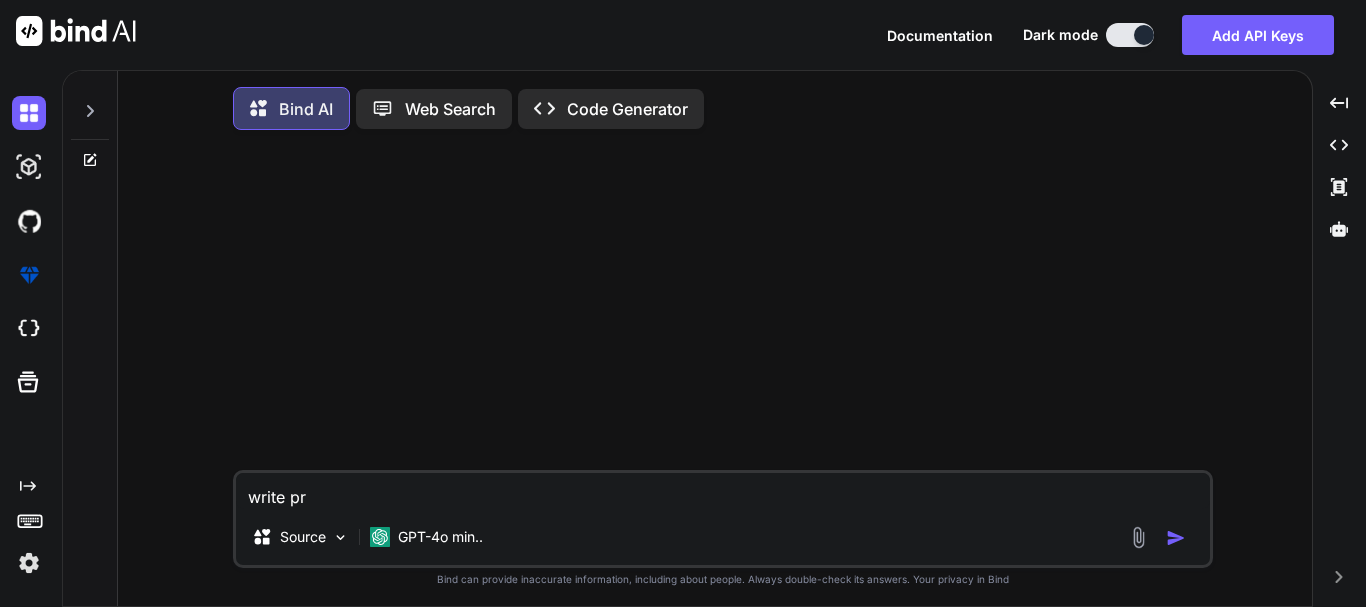 type on "write pro" 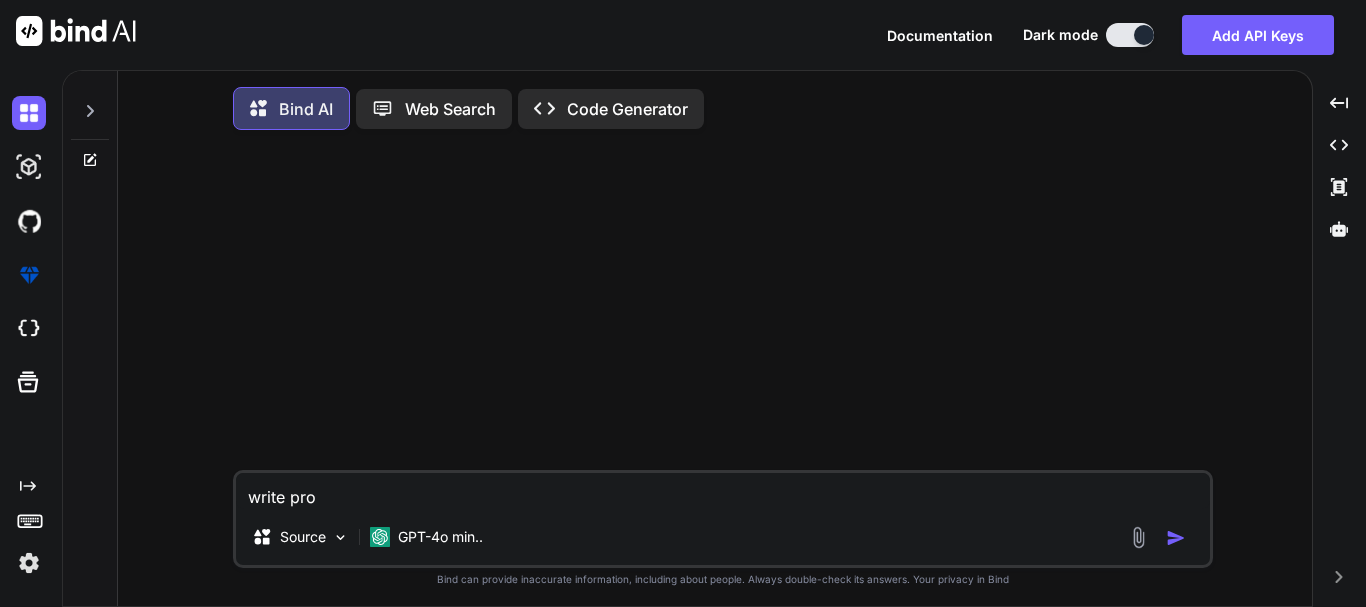 type on "write prop" 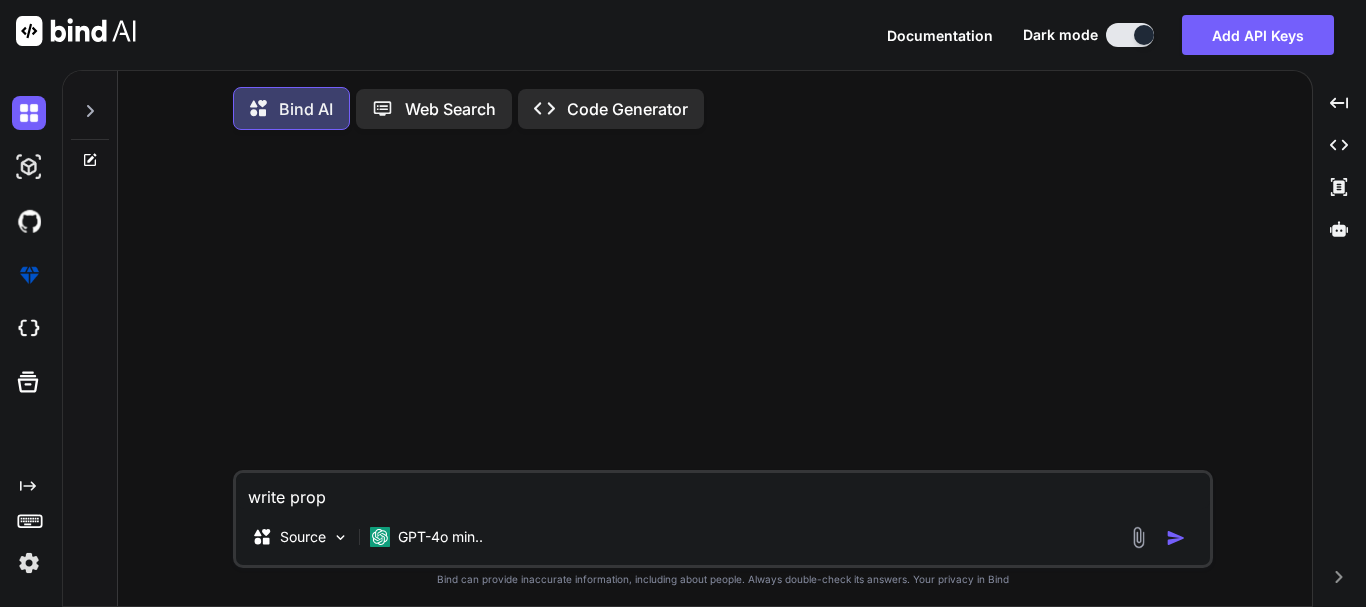 type on "write propm" 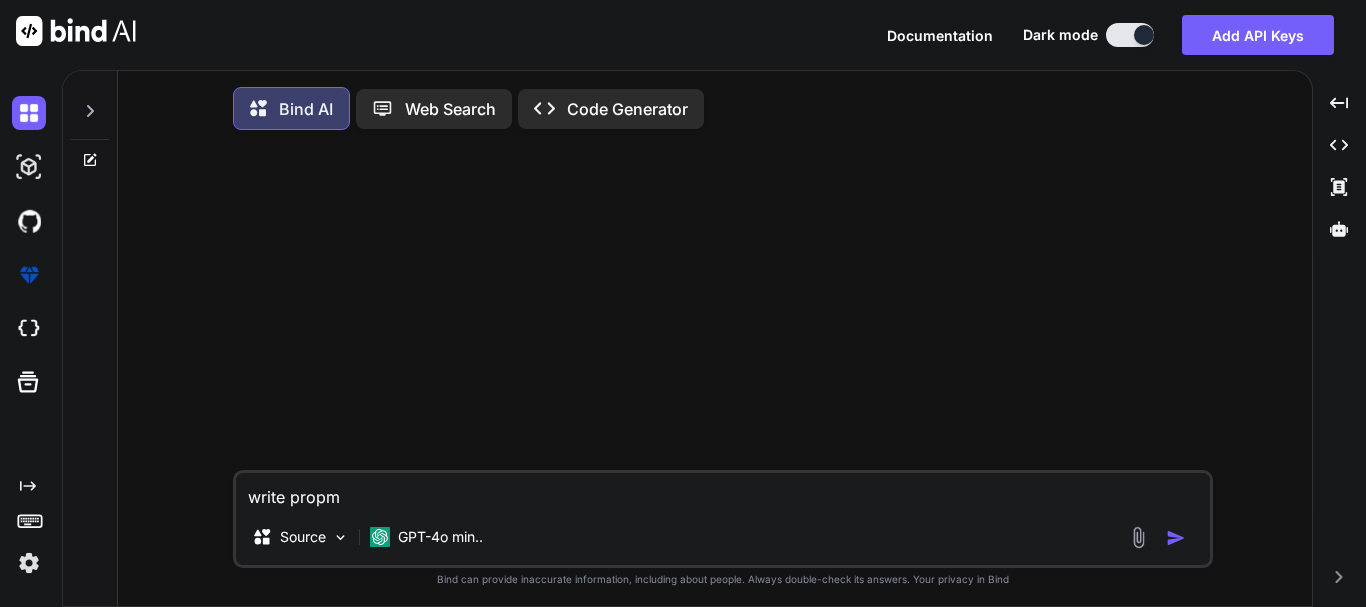 type on "write propmy" 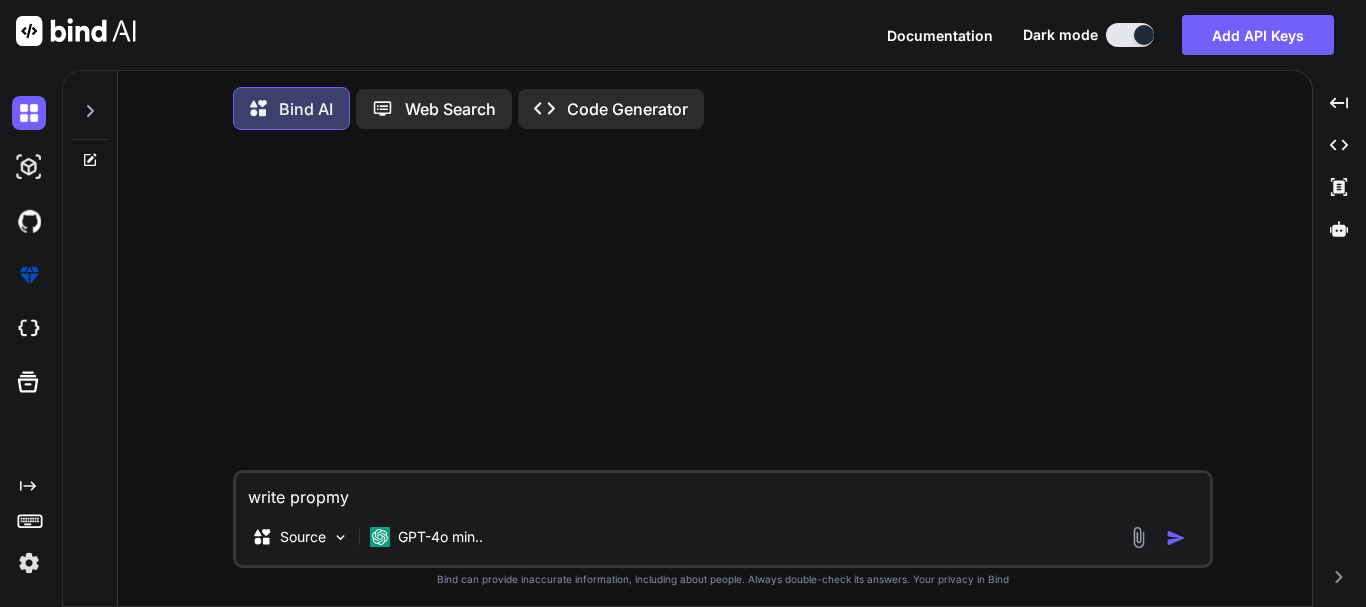 type on "x" 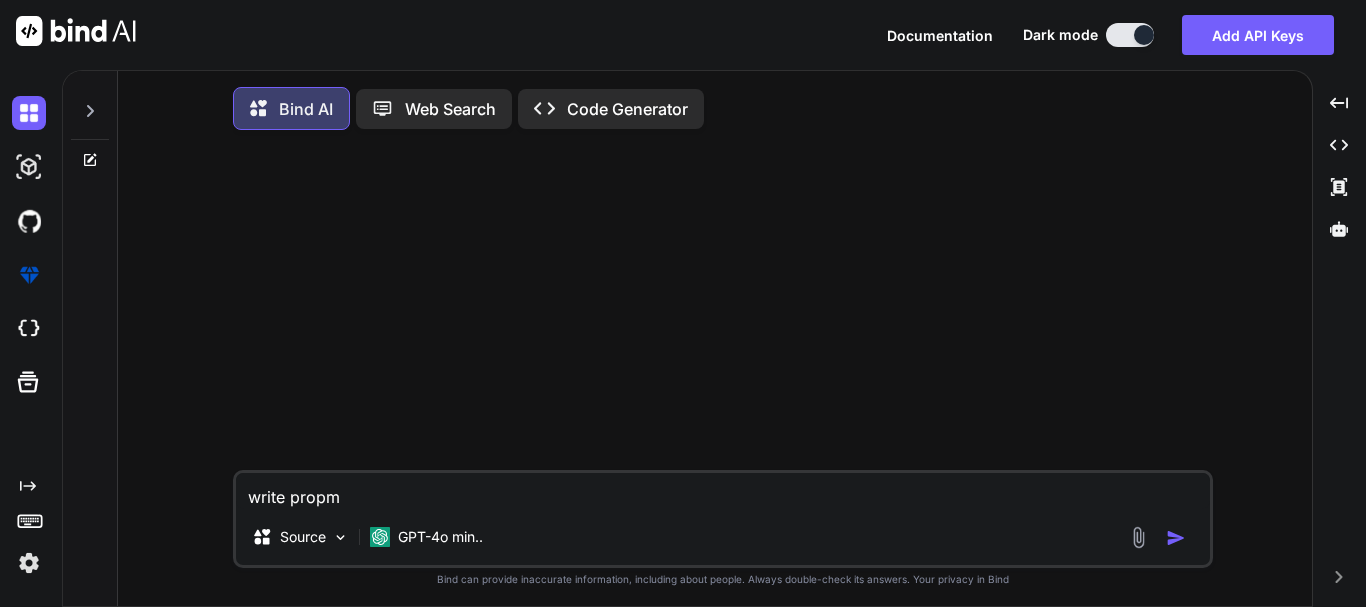 type on "write propmt" 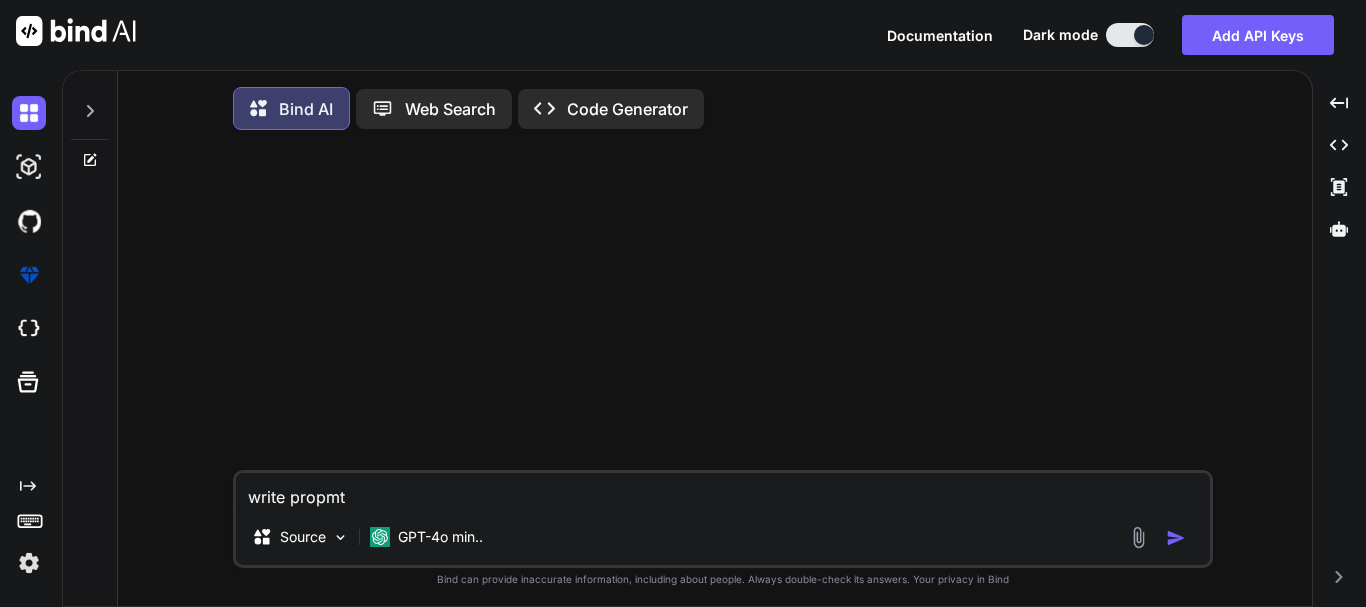type on "write promt" 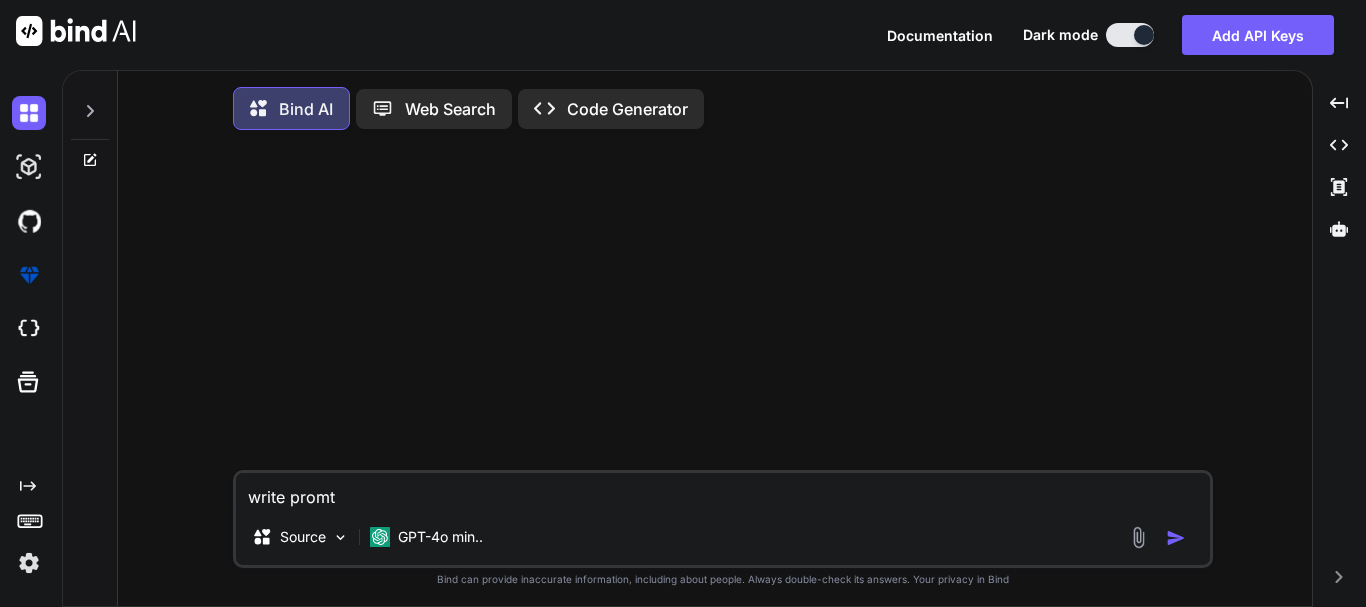 type on "write prompt" 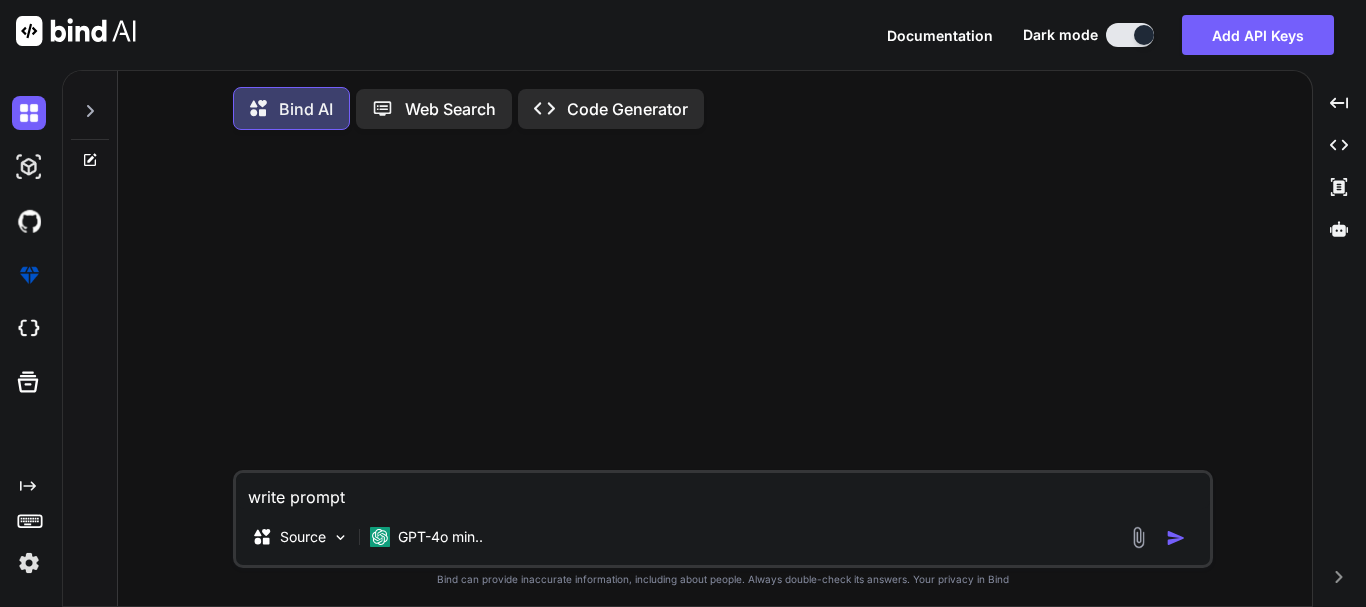 drag, startPoint x: 425, startPoint y: 488, endPoint x: 411, endPoint y: 500, distance: 18.439089 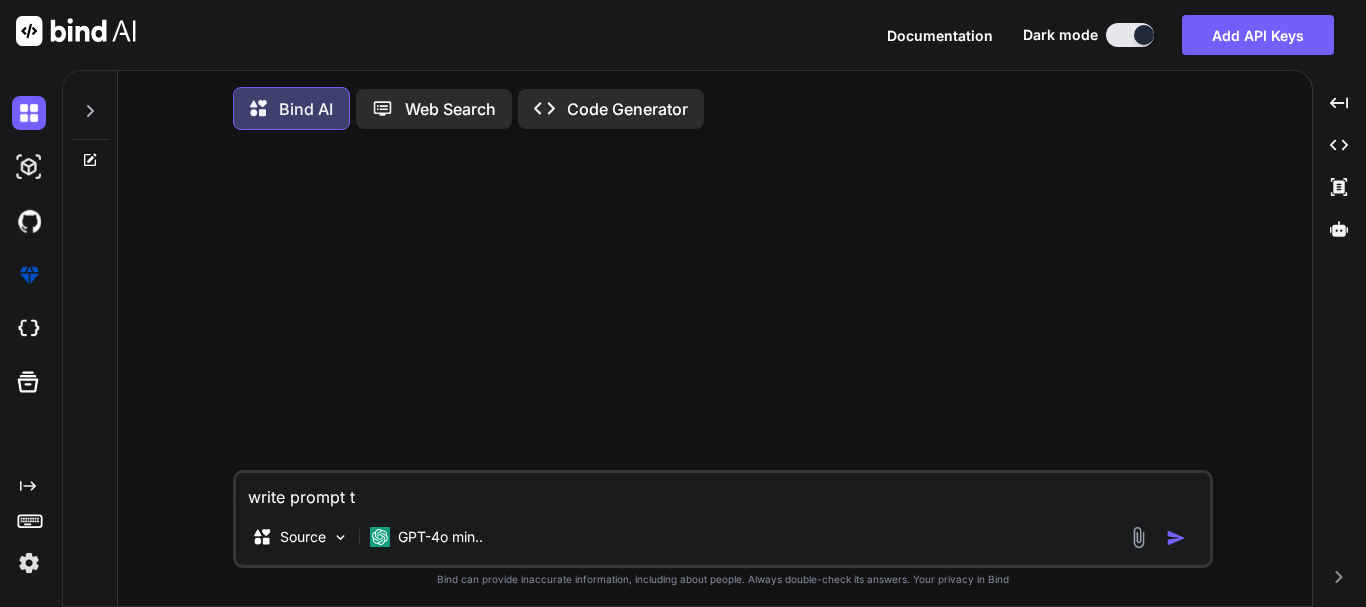 type on "write prompt to" 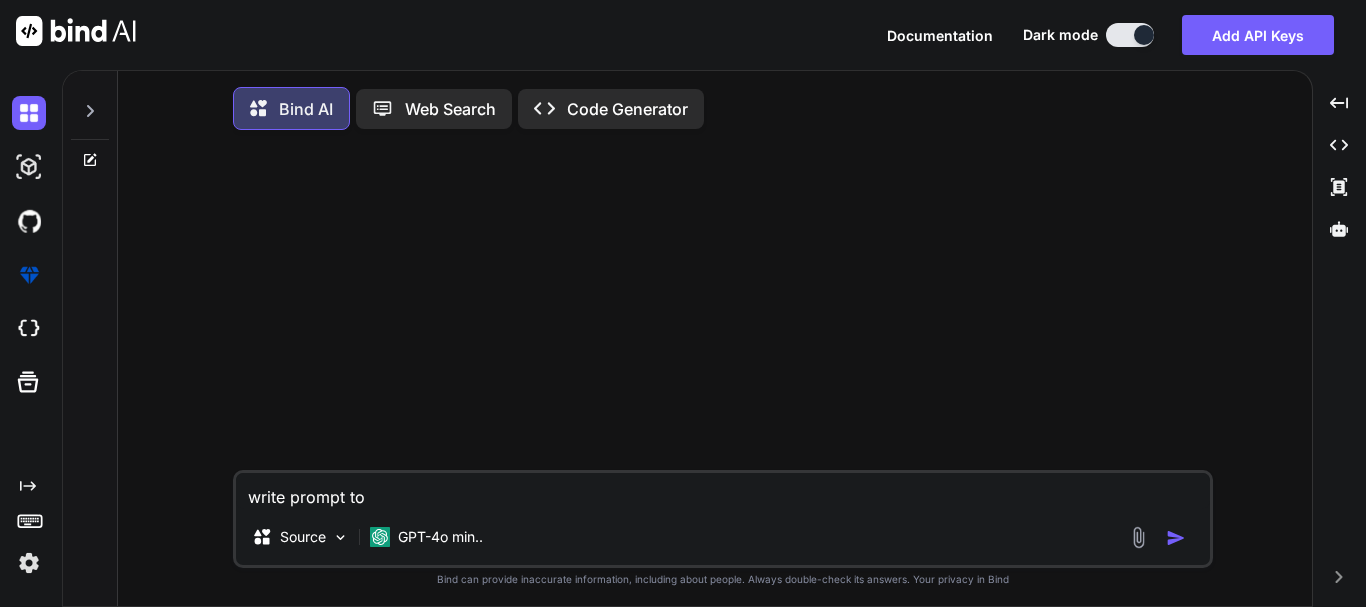 type on "write prompt to" 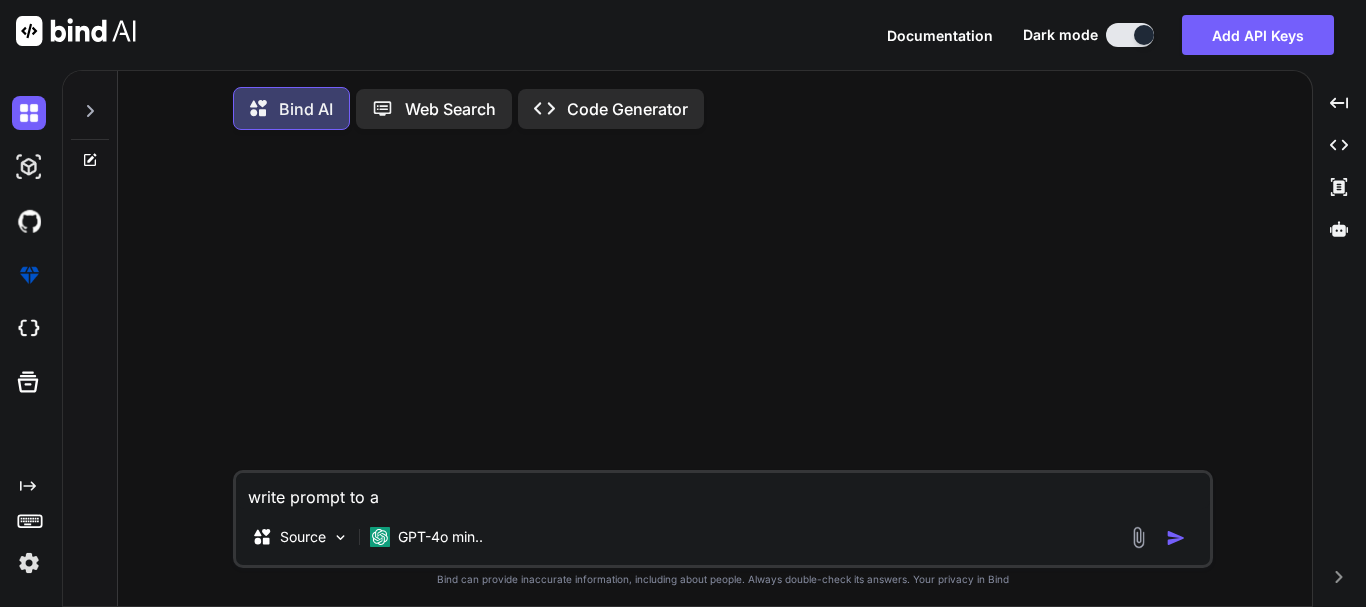 type on "write prompt to ad" 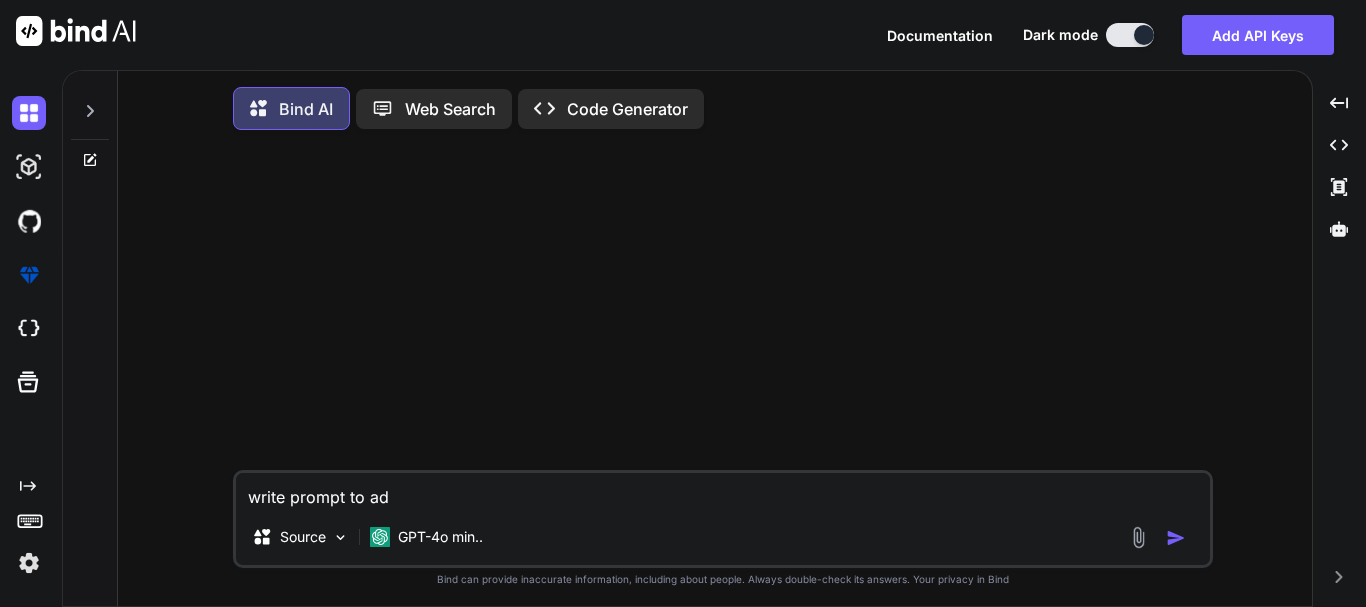 type on "x" 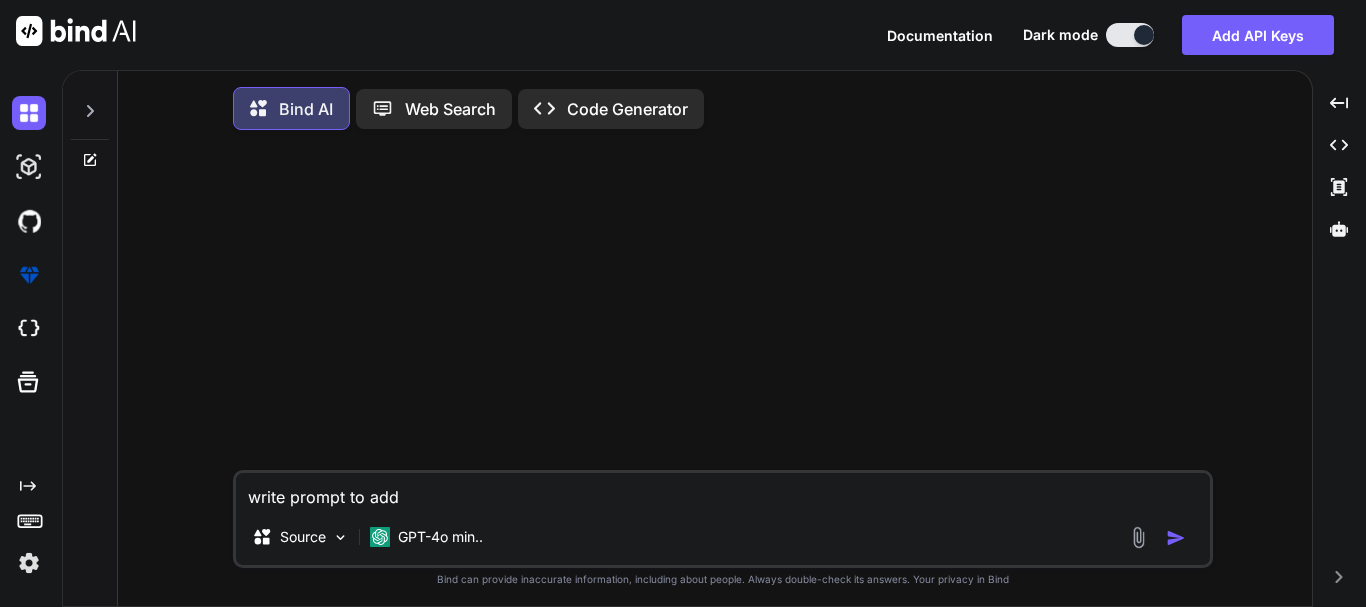 type on "write prompt to add" 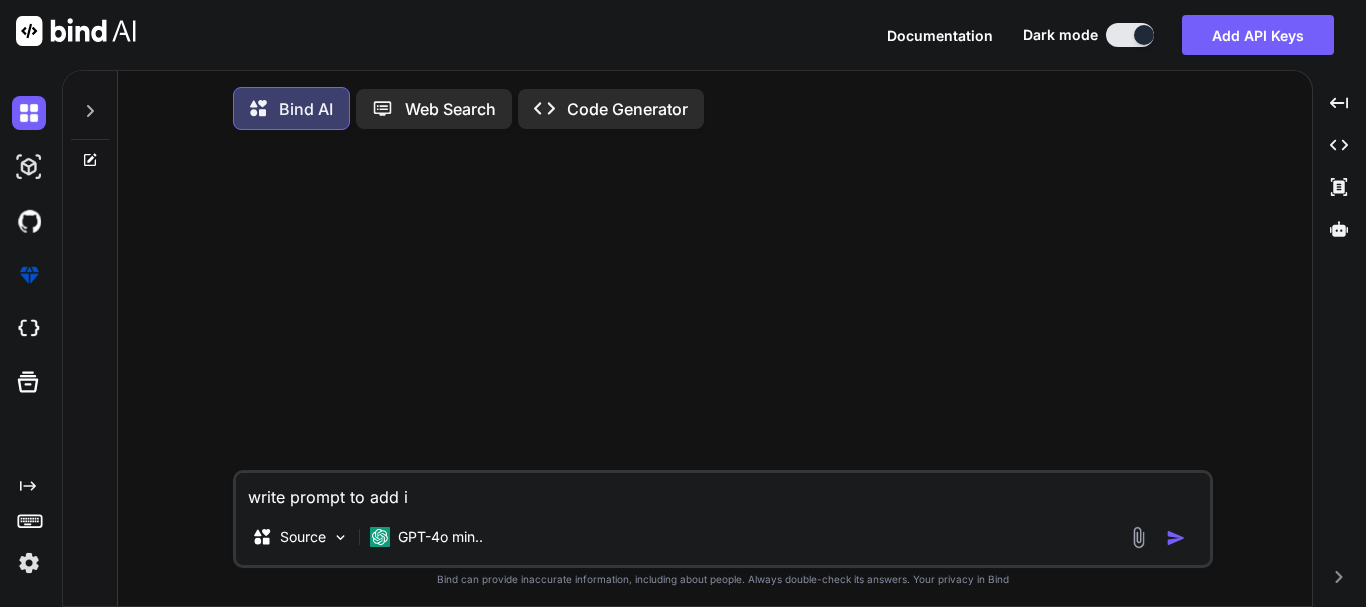 type on "write prompt to add it" 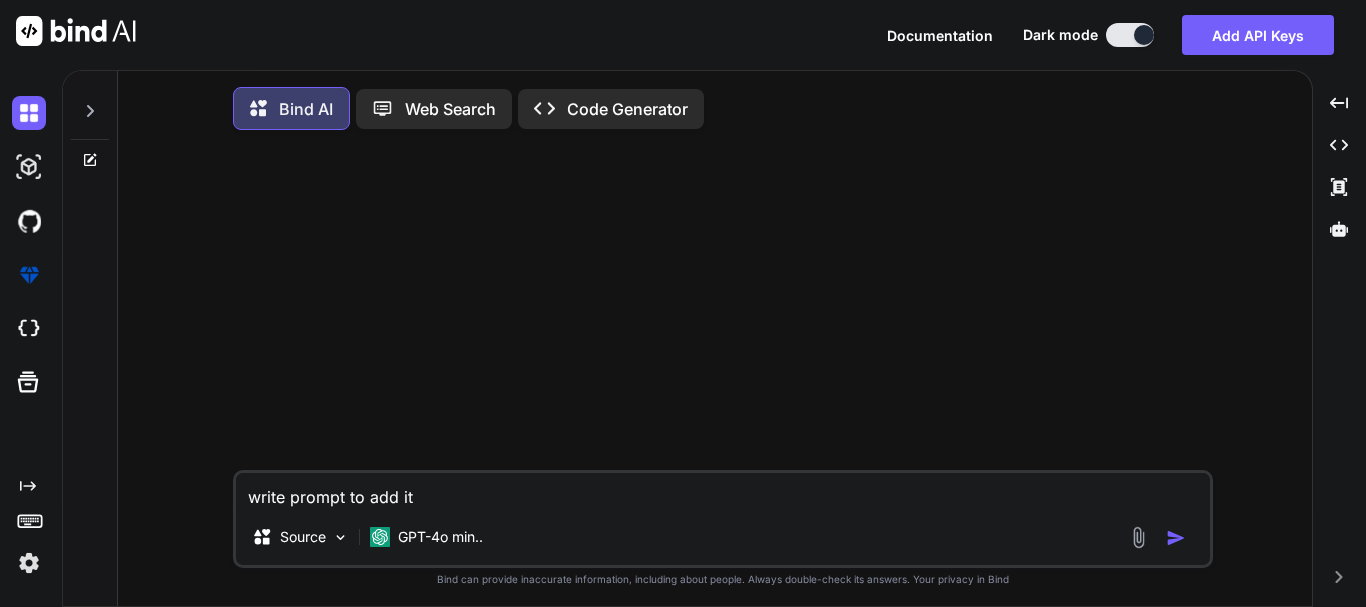 type on "write prompt to add ite" 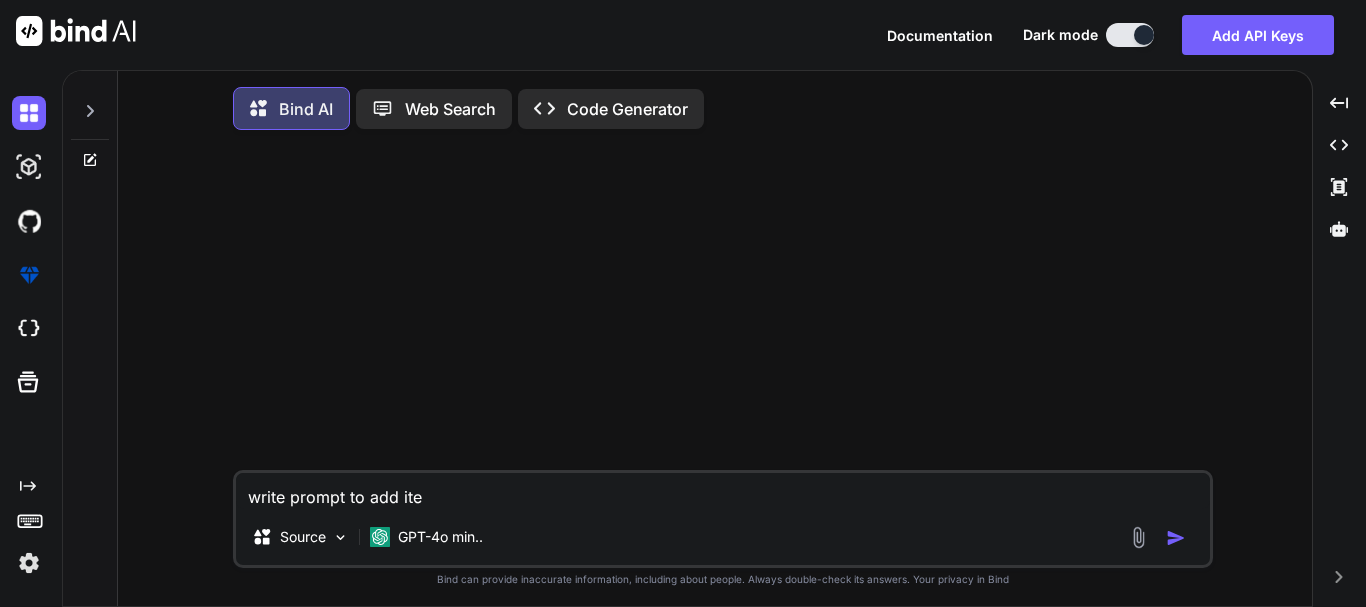 type on "write prompt to add item" 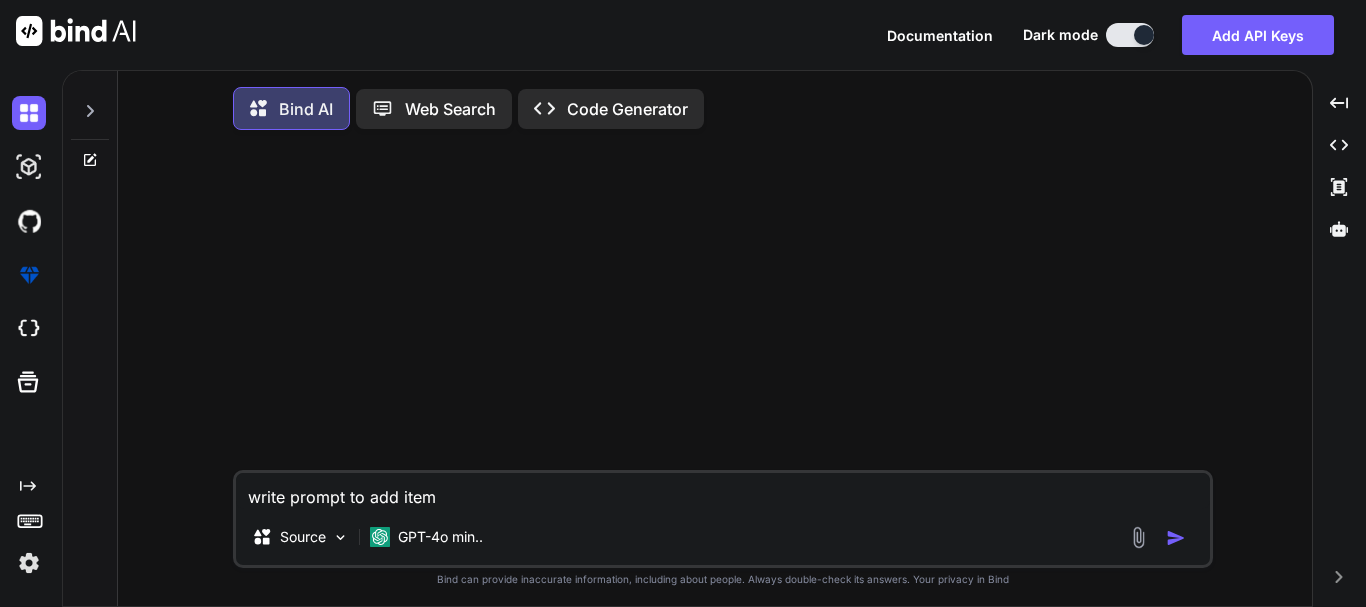 type on "write prompt to add items" 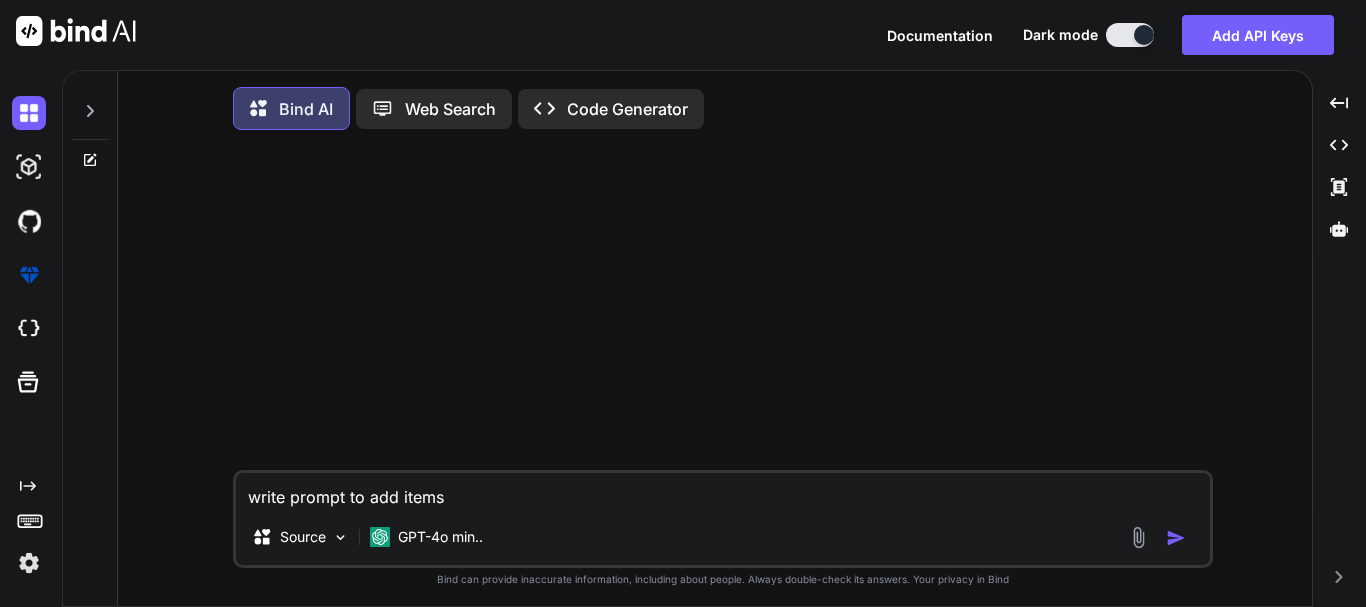 type on "write prompt to add items" 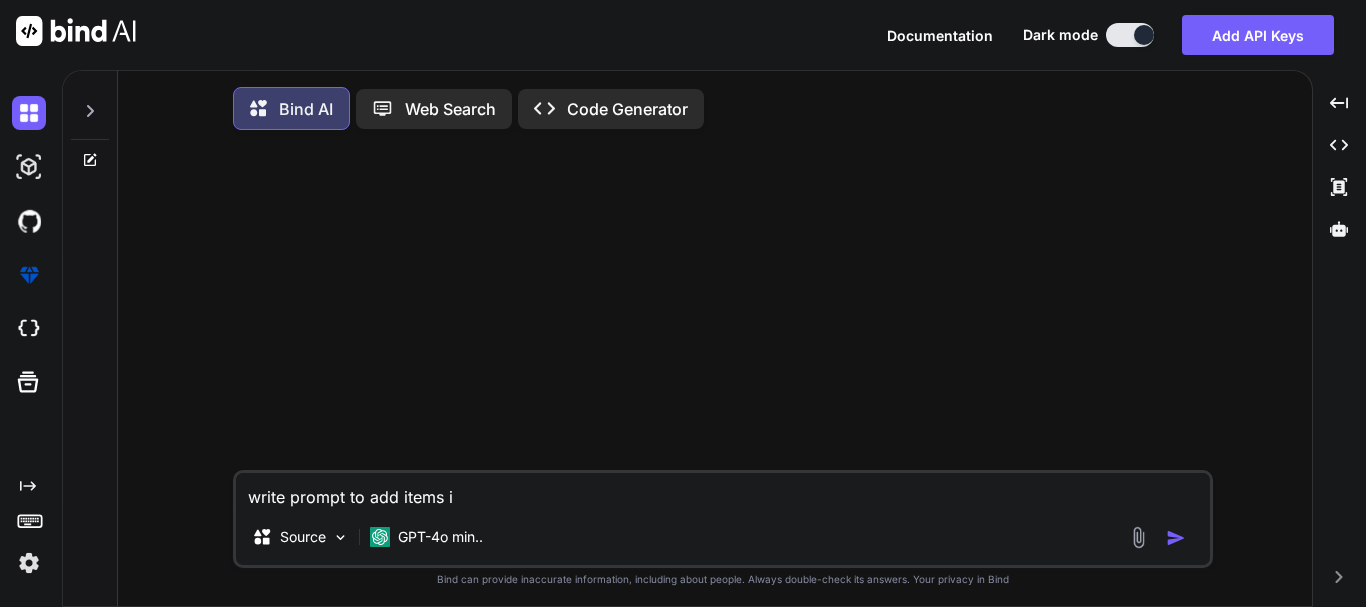 type on "write prompt to add items in" 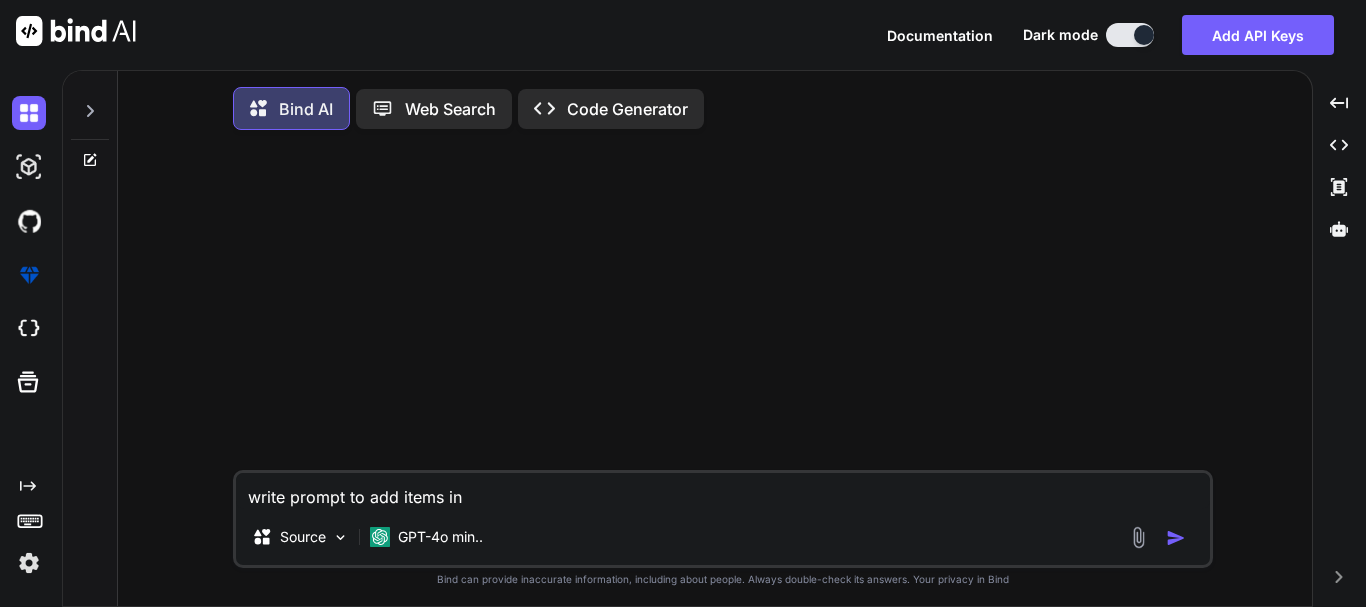 type on "write prompt to add items in" 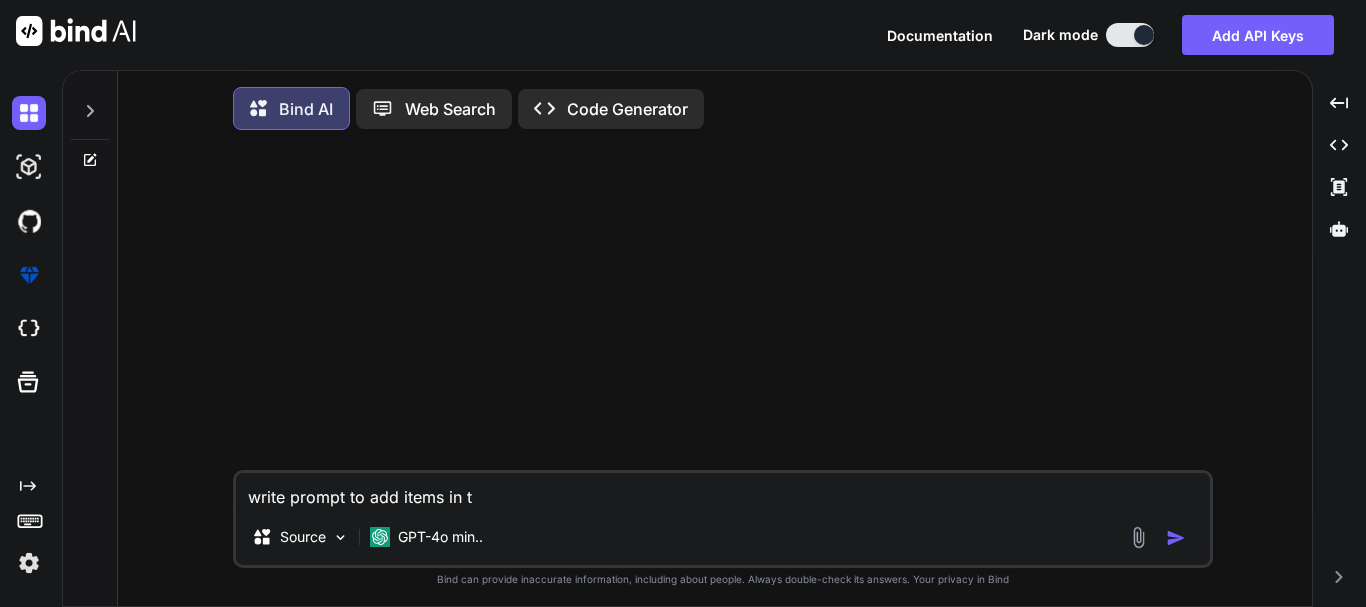 type on "write prompt to add items in th" 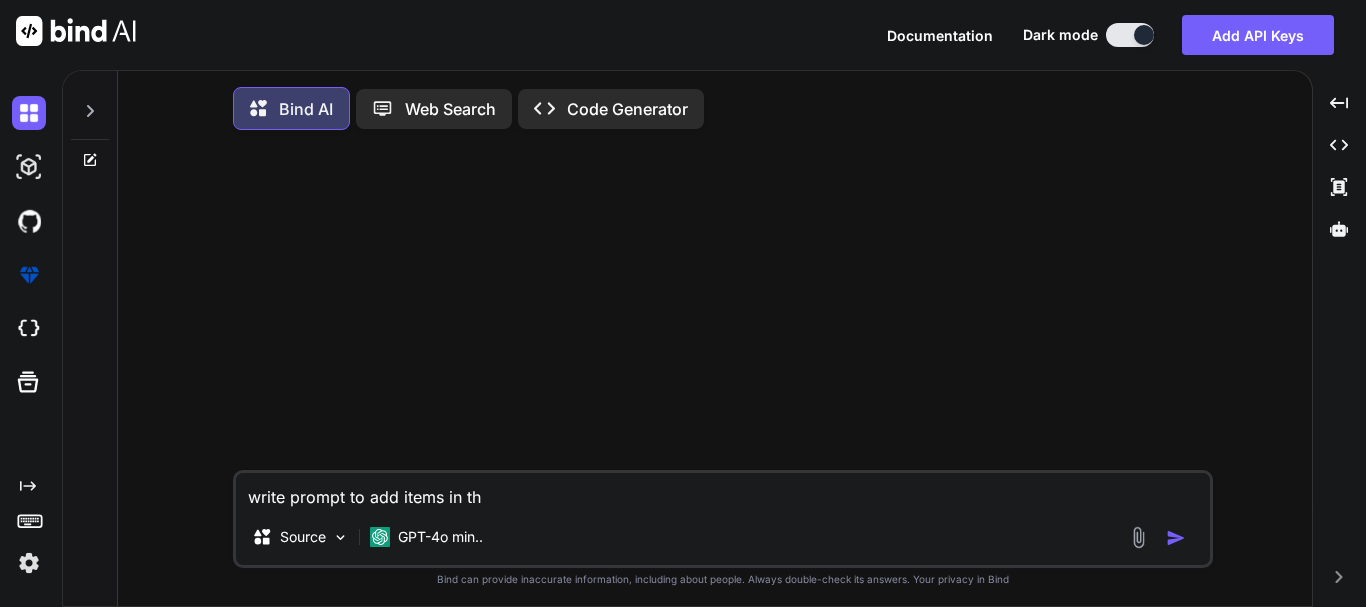 type on "write prompt to add items in the" 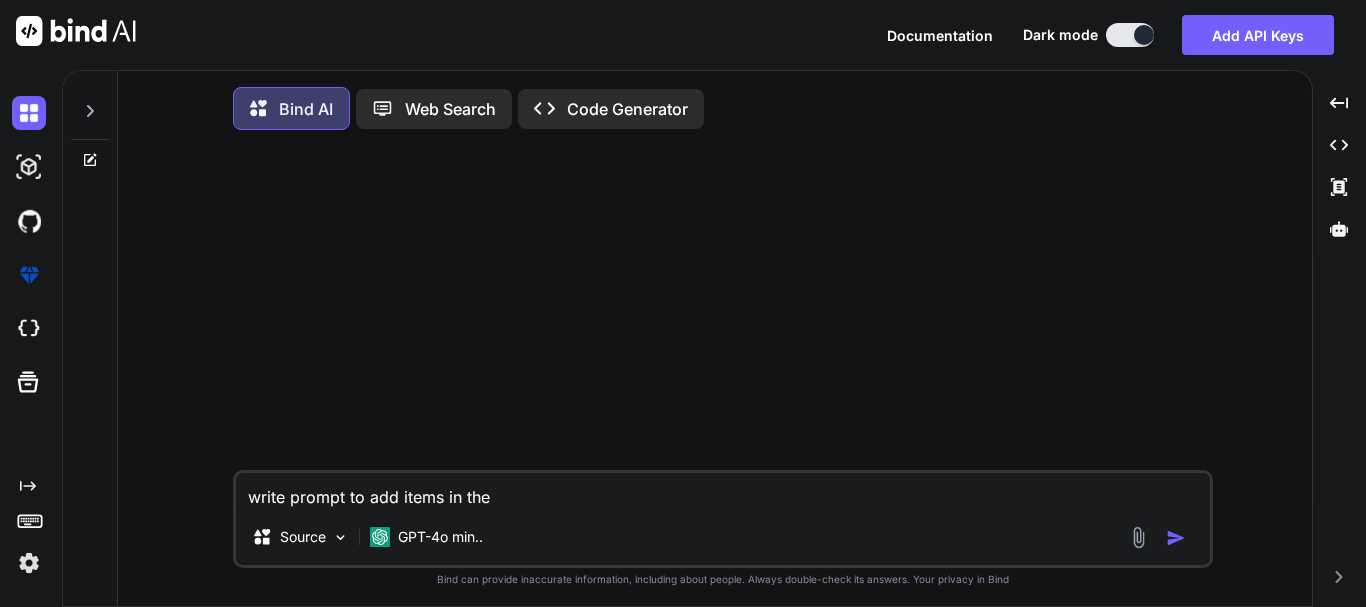 type on "write prompt to add items in the" 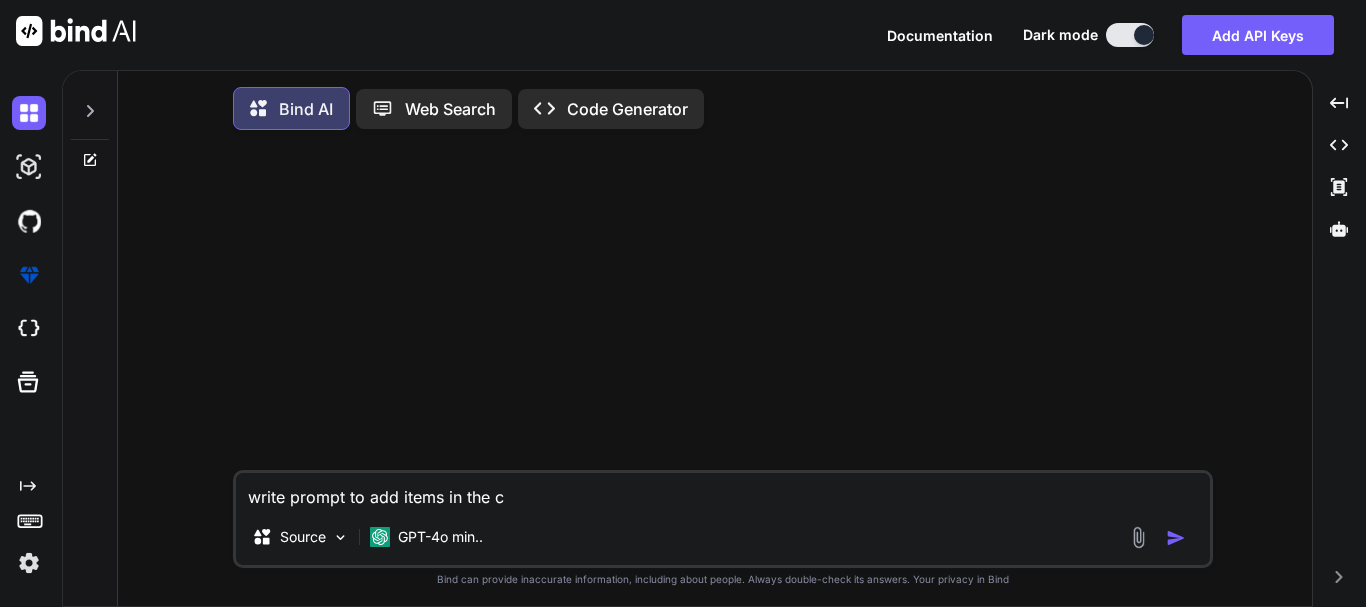 type on "write prompt to add items in the ca" 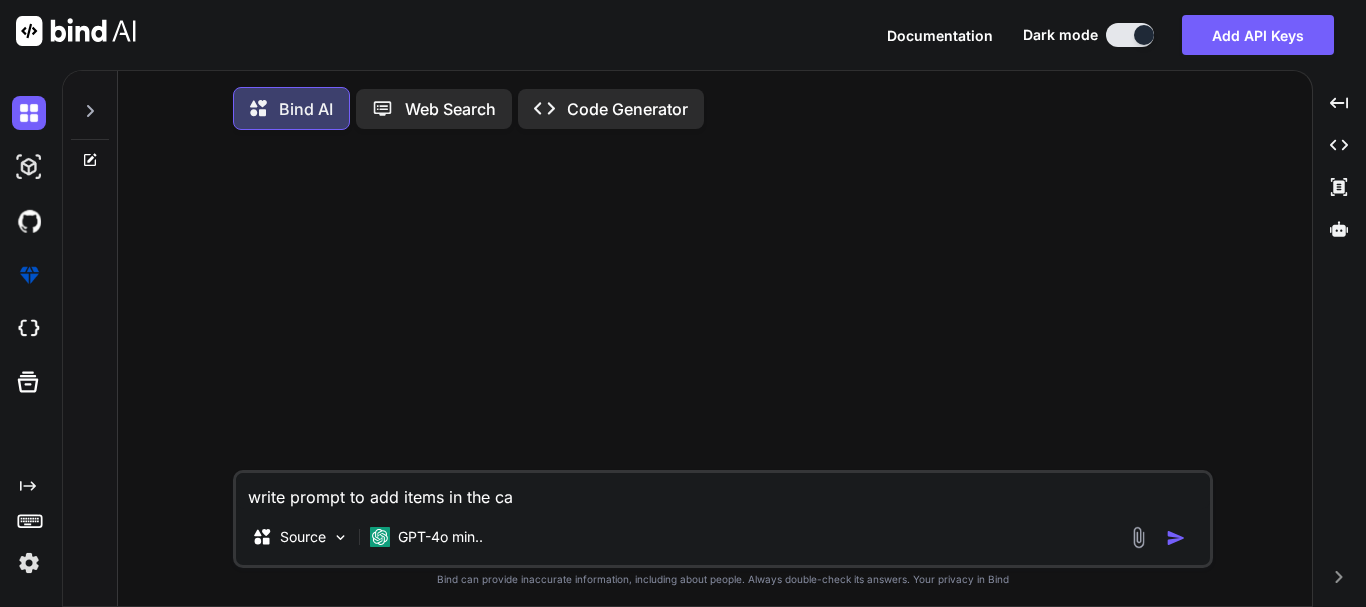 type on "x" 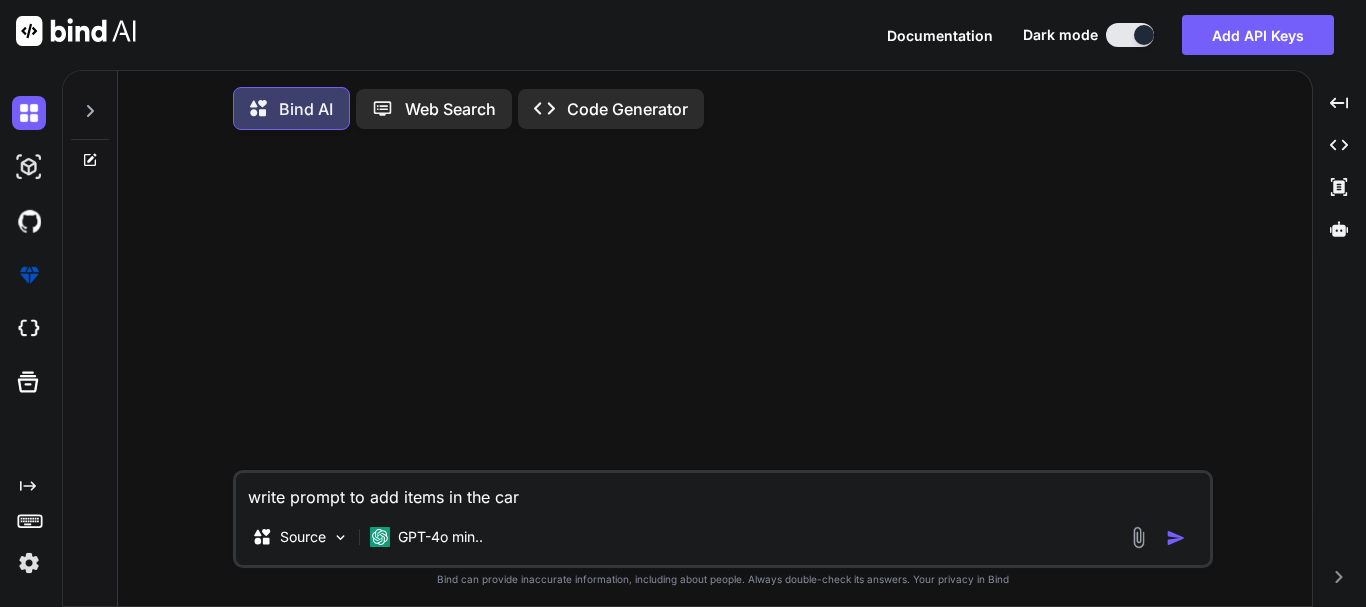 type on "write prompt to add items in the cart" 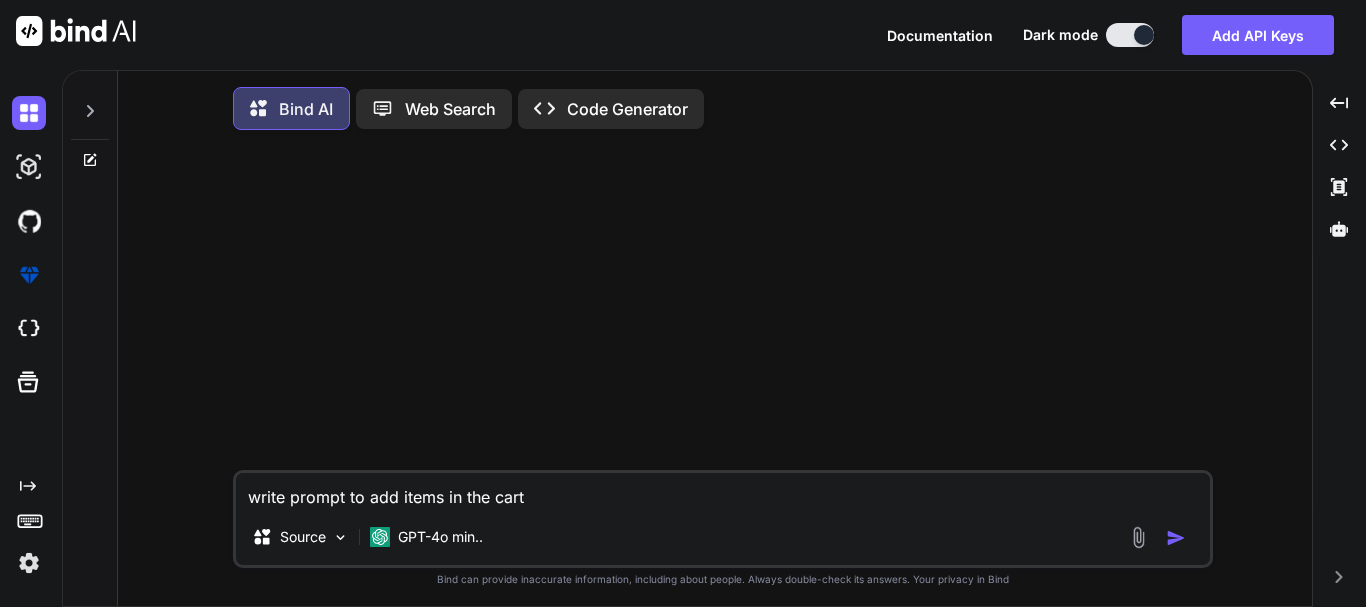 type on "write prompt to add items in the cart" 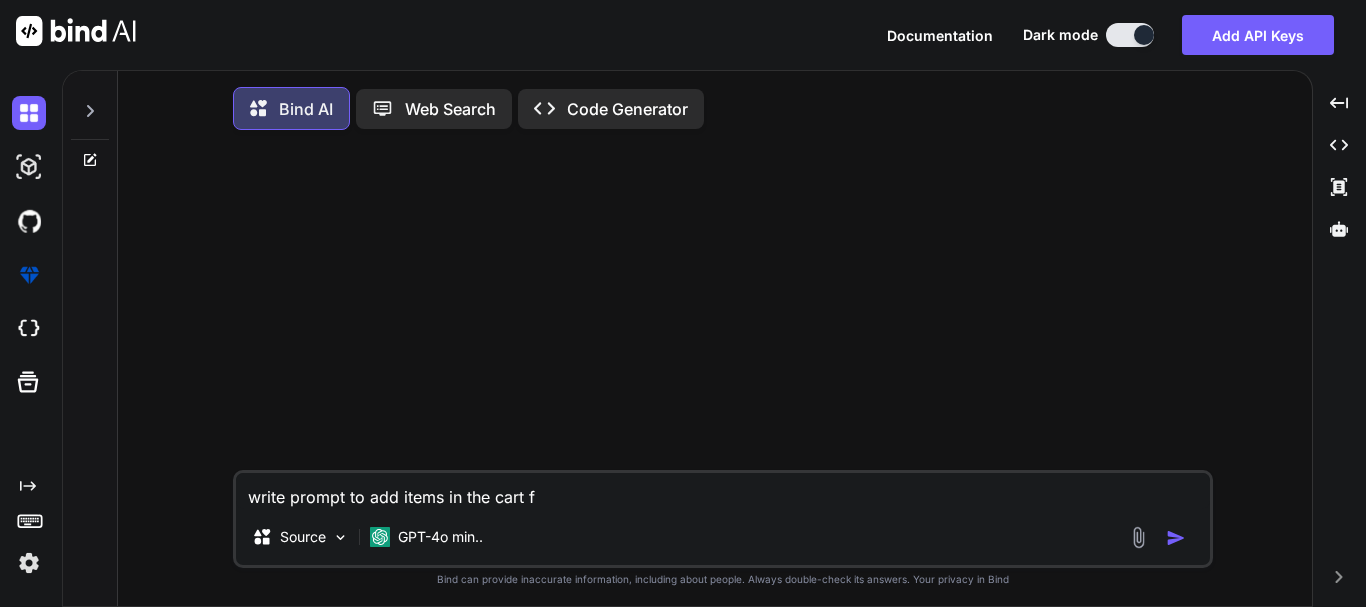 type on "write prompt to add items in the cart fo" 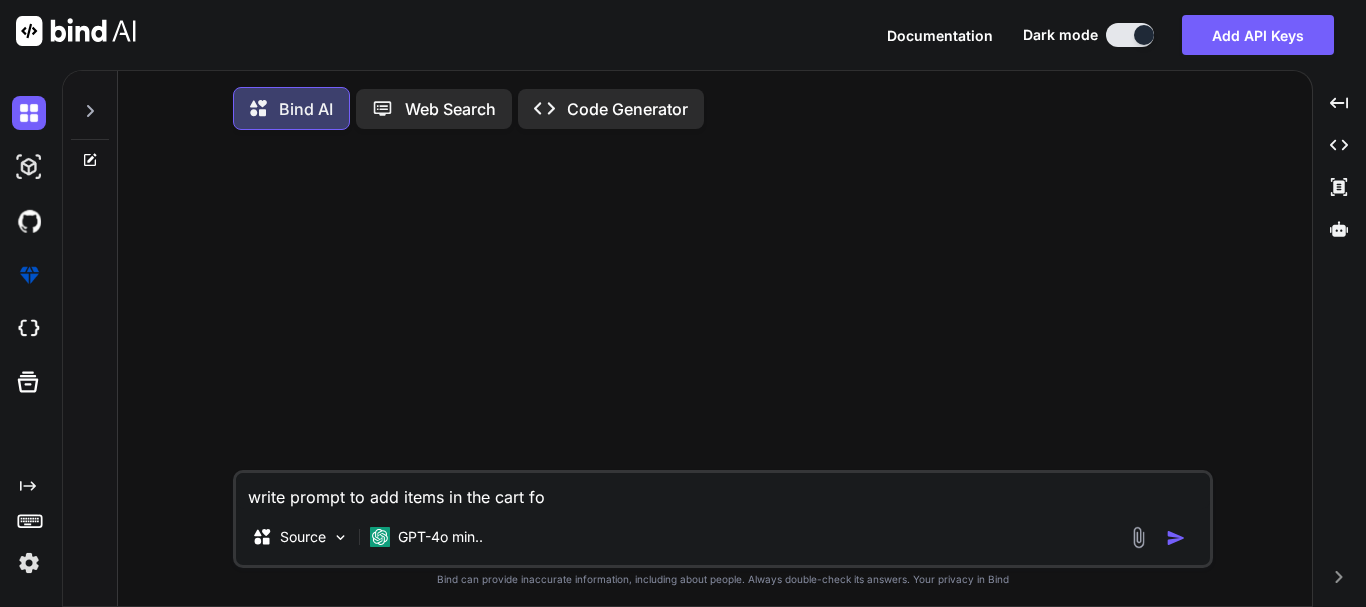 type on "write prompt to add items in the cart for" 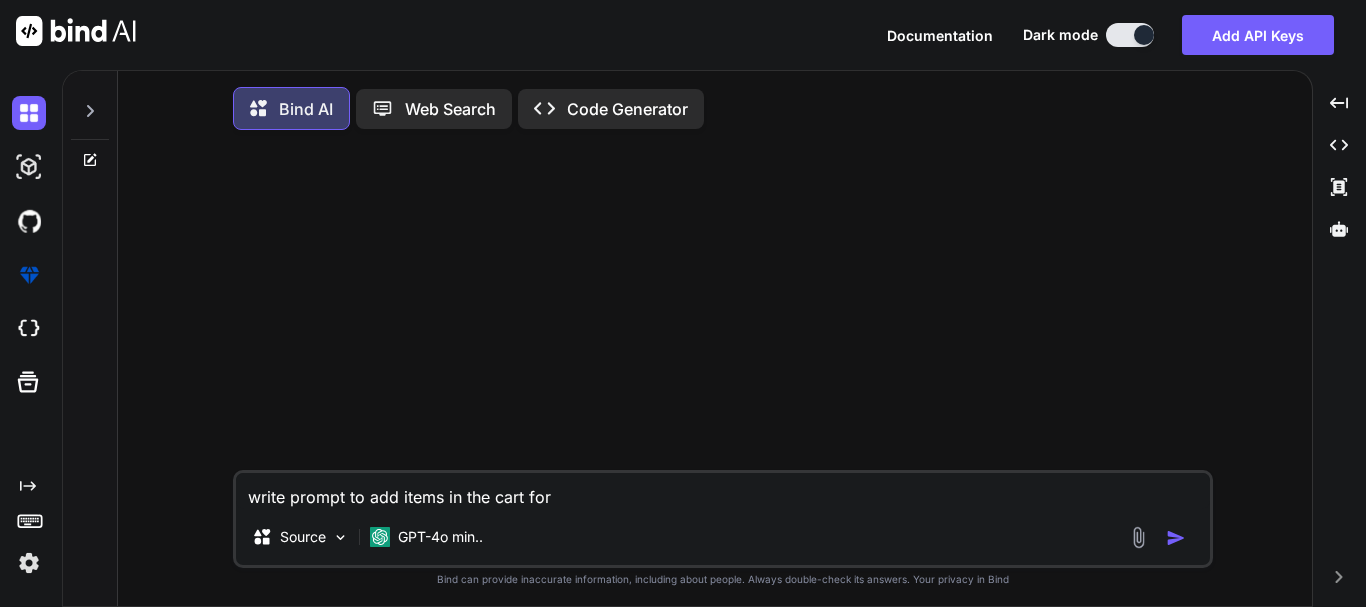 type on "write prompt to add items in the cart for" 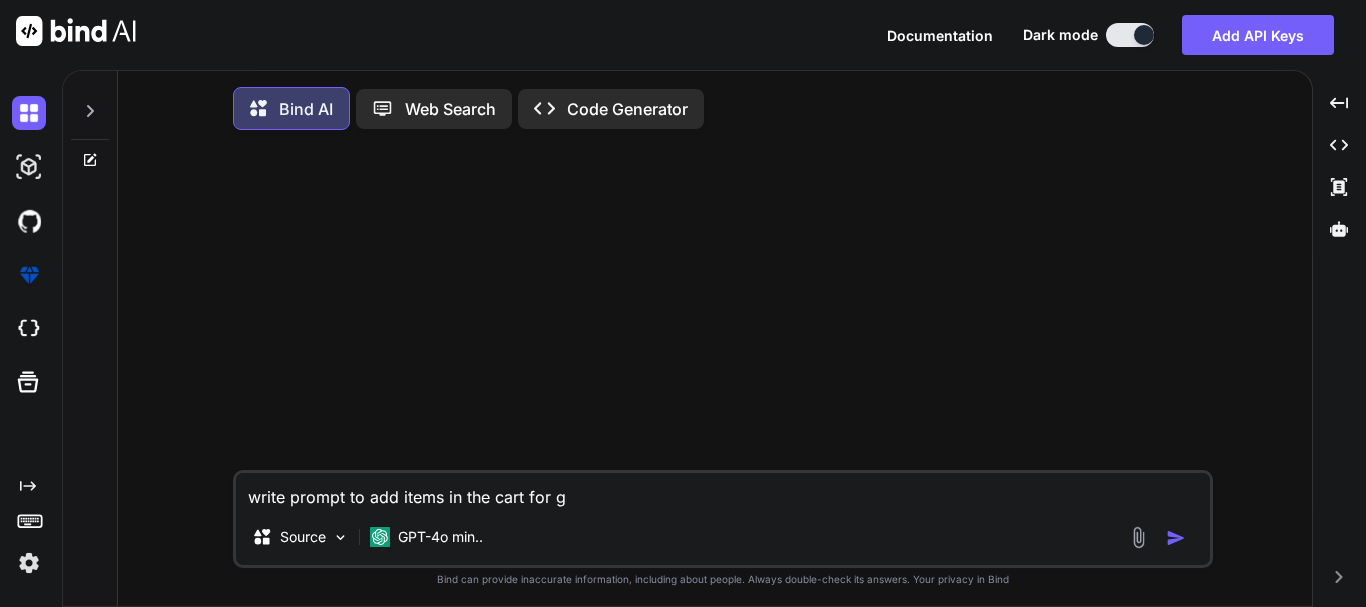type on "write prompt to add items in the cart for ge" 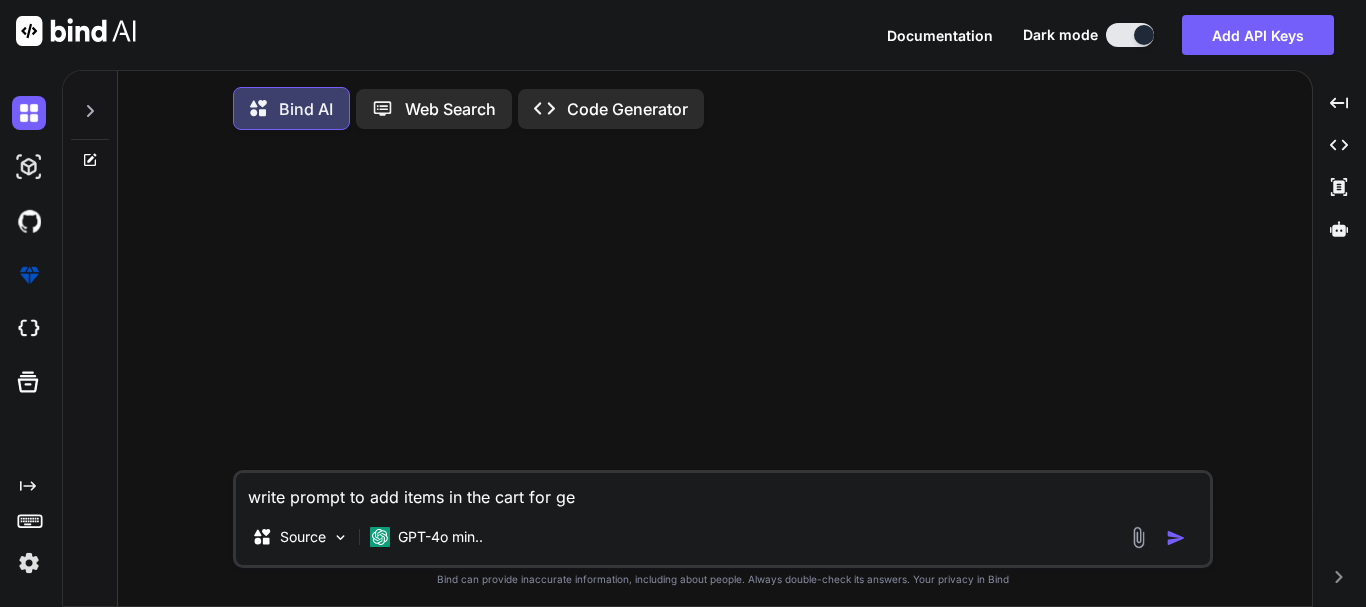 type on "write prompt to add items in the cart for gen" 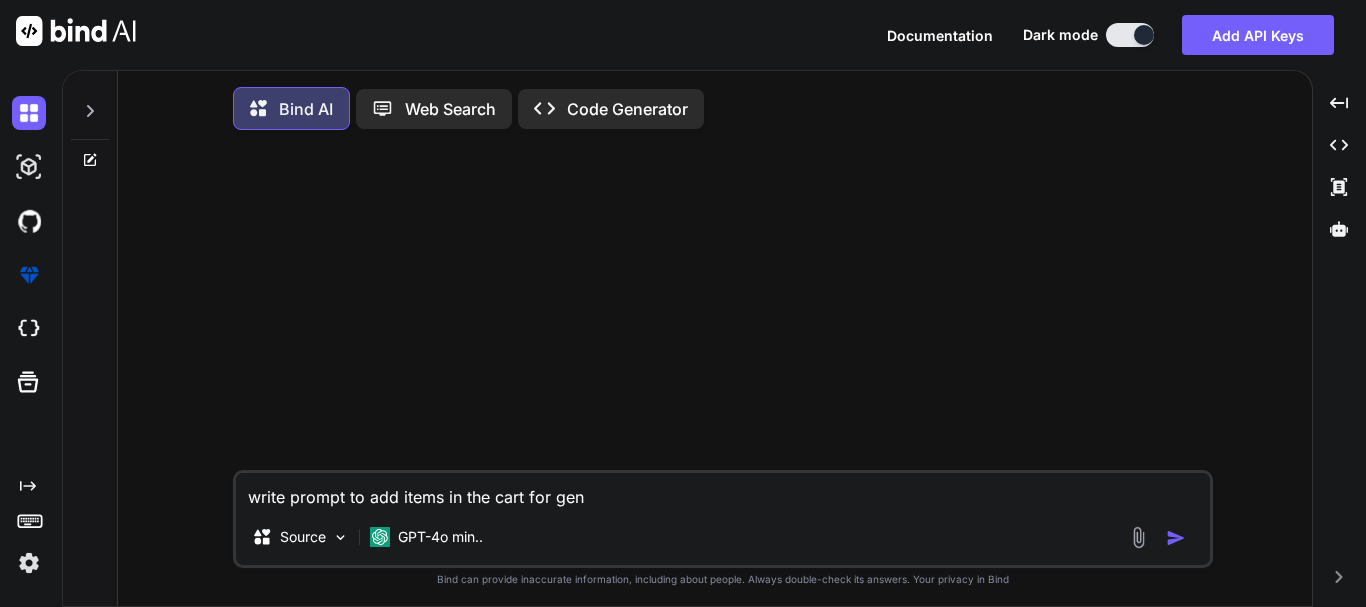 type on "write prompt to add items in the cart for gene" 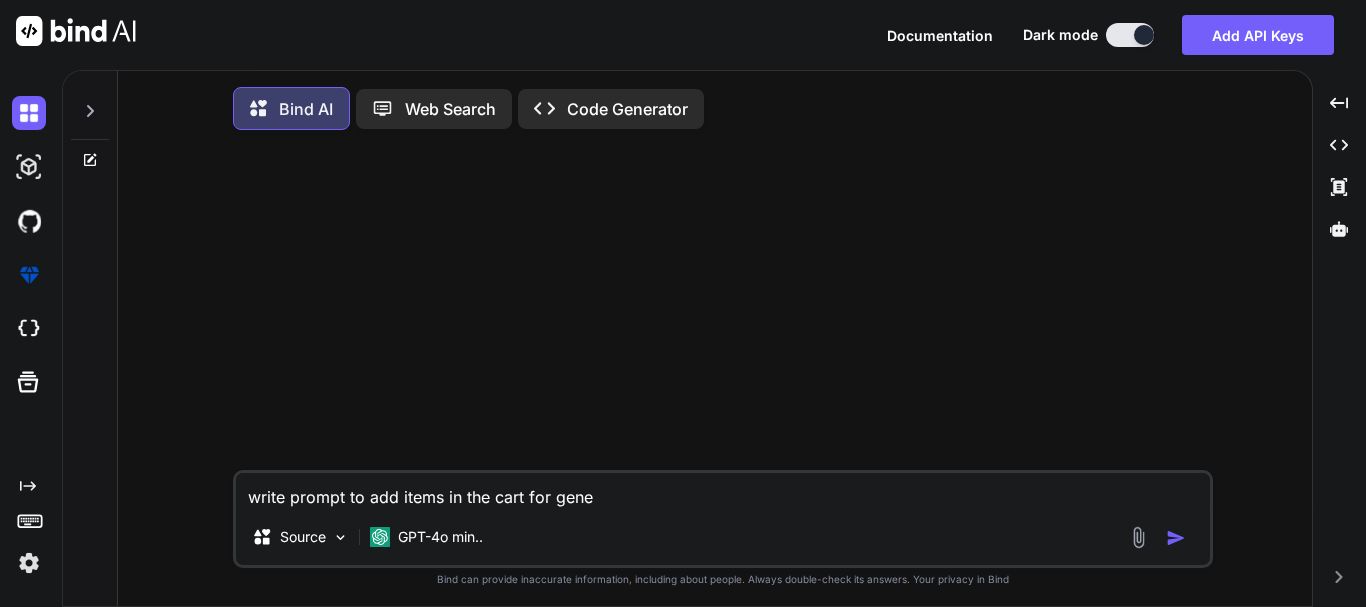 type on "write prompt to add items in the cart for gener" 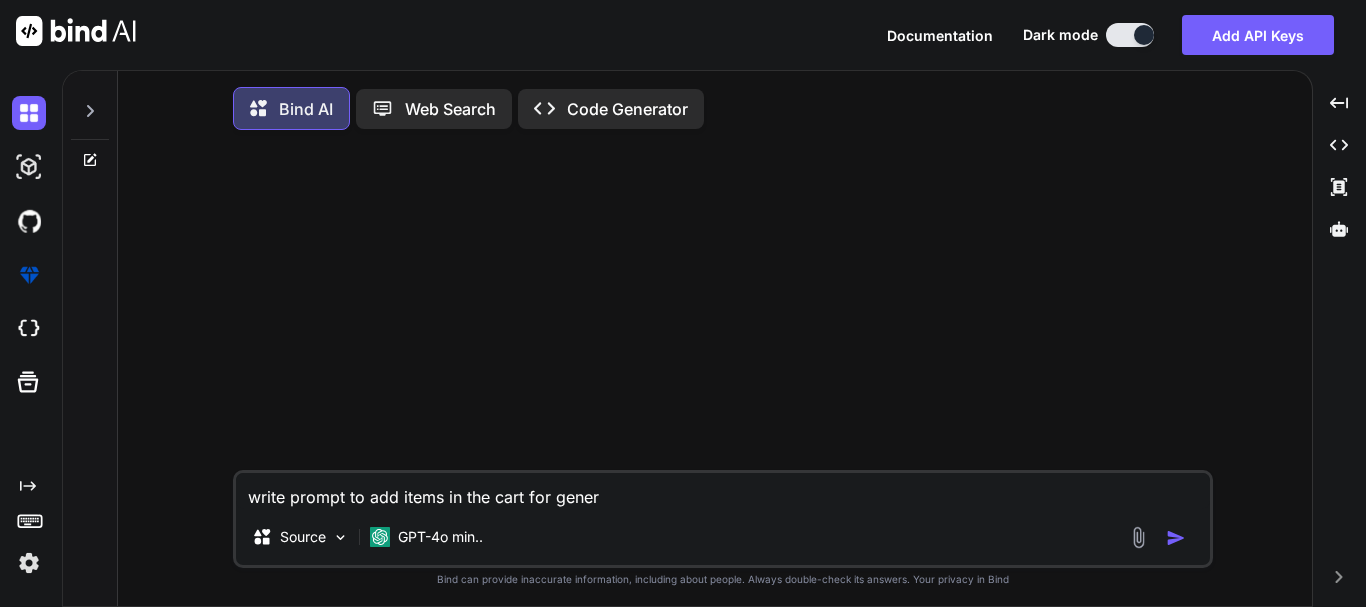 type on "write prompt to add items in the cart for genera" 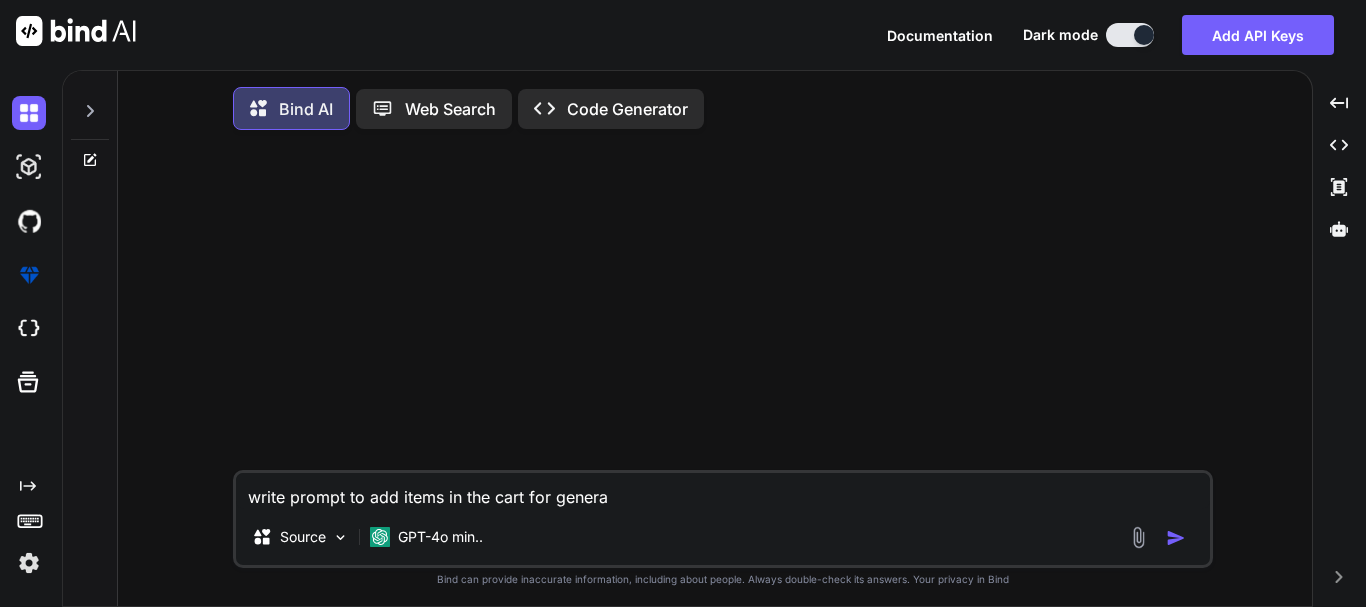 type on "write prompt to add items in the cart for generat" 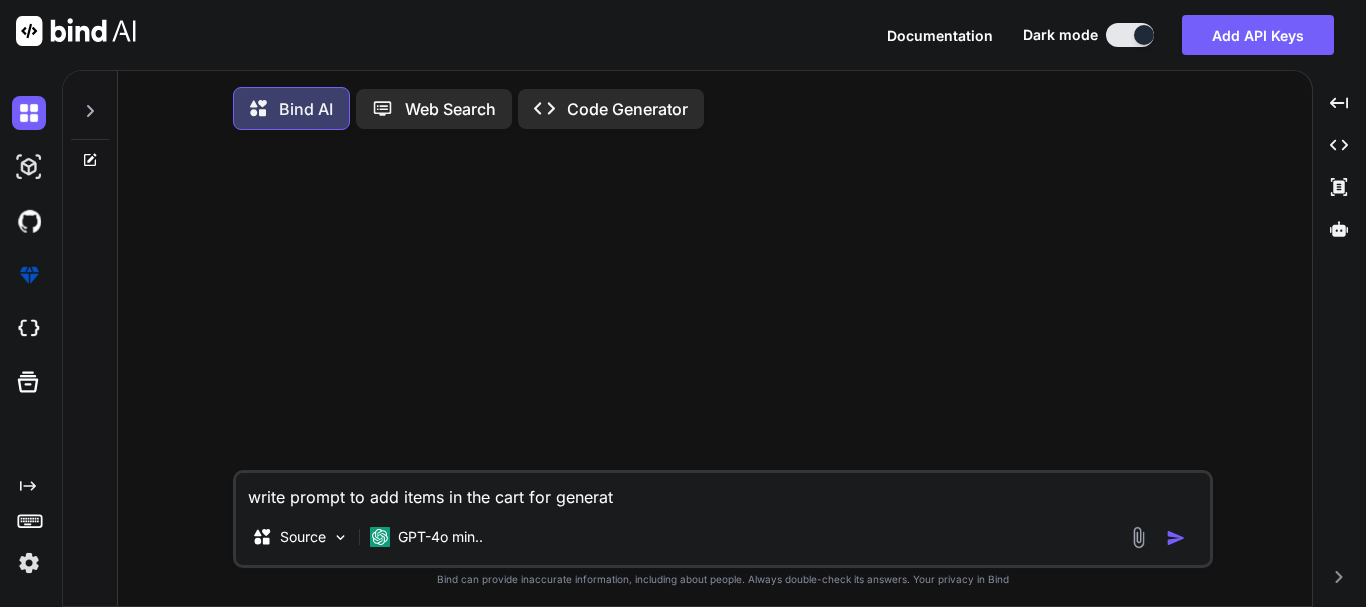 type on "write prompt to add items in the cart for generati" 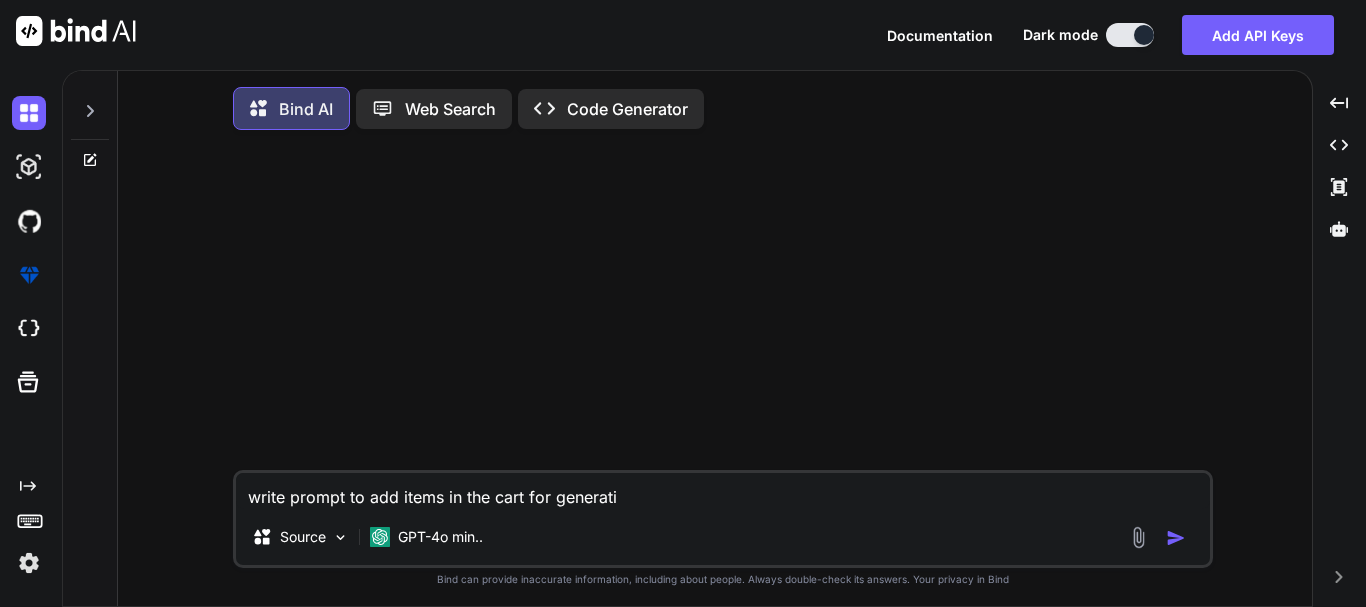 type on "write prompt to add items in the cart for generatin" 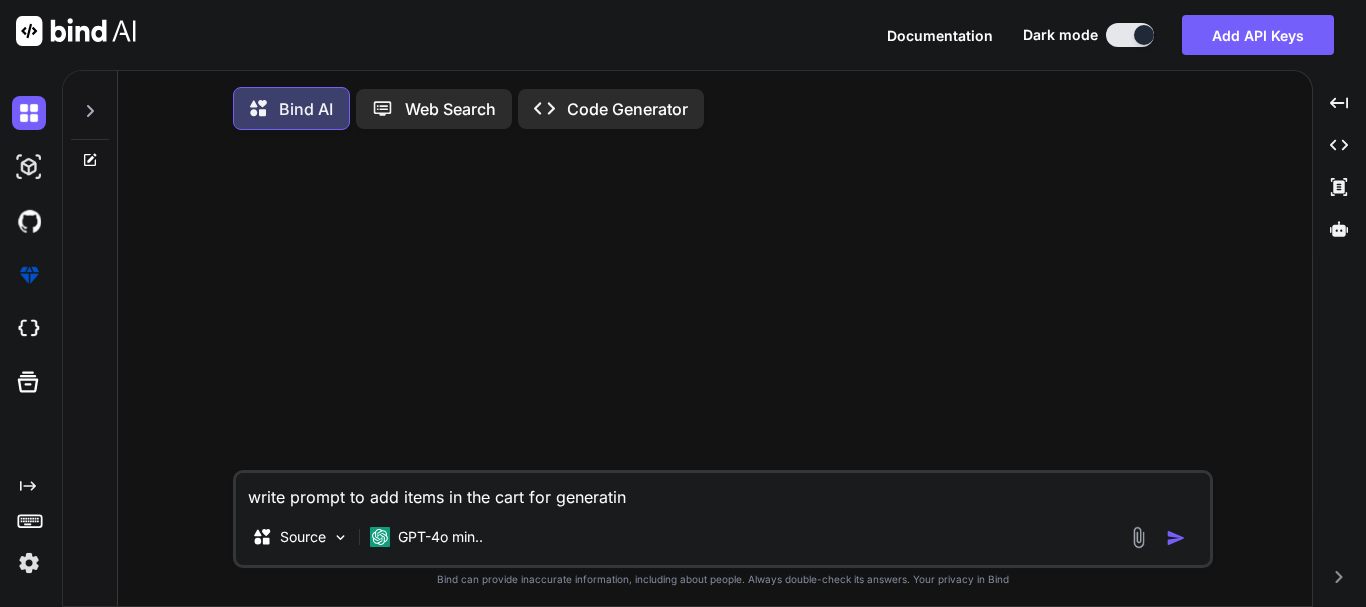 type on "write prompt to add items in the cart for generating" 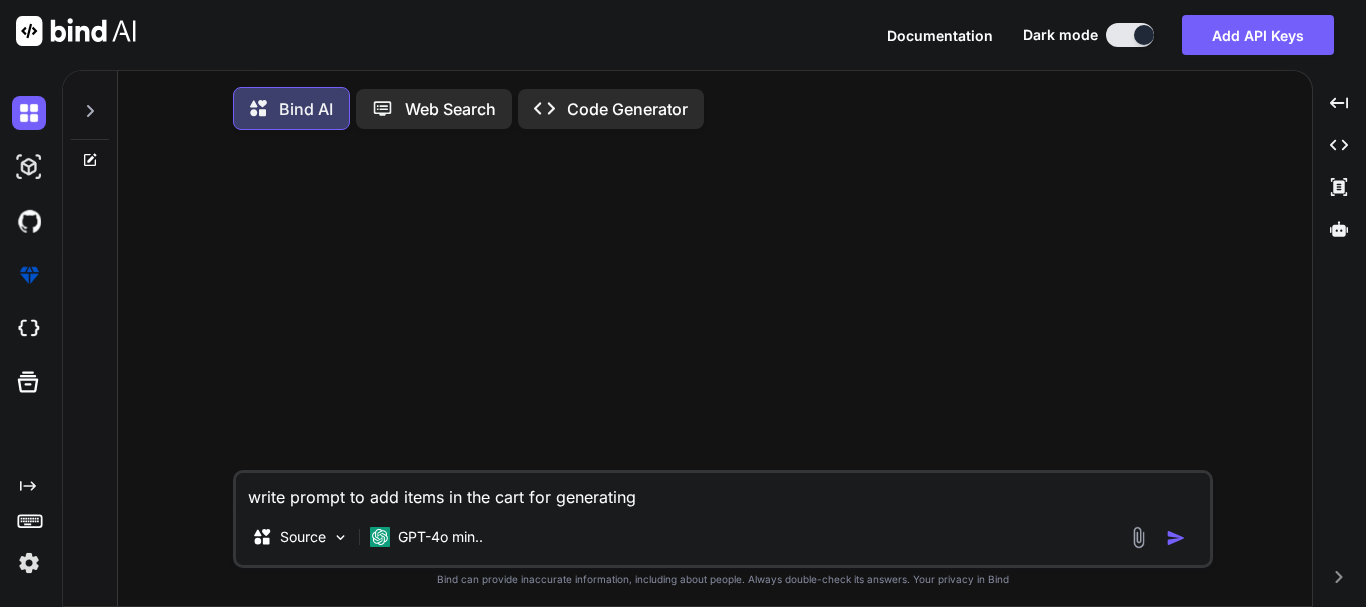 type on "write prompt to add items in the cart for generating" 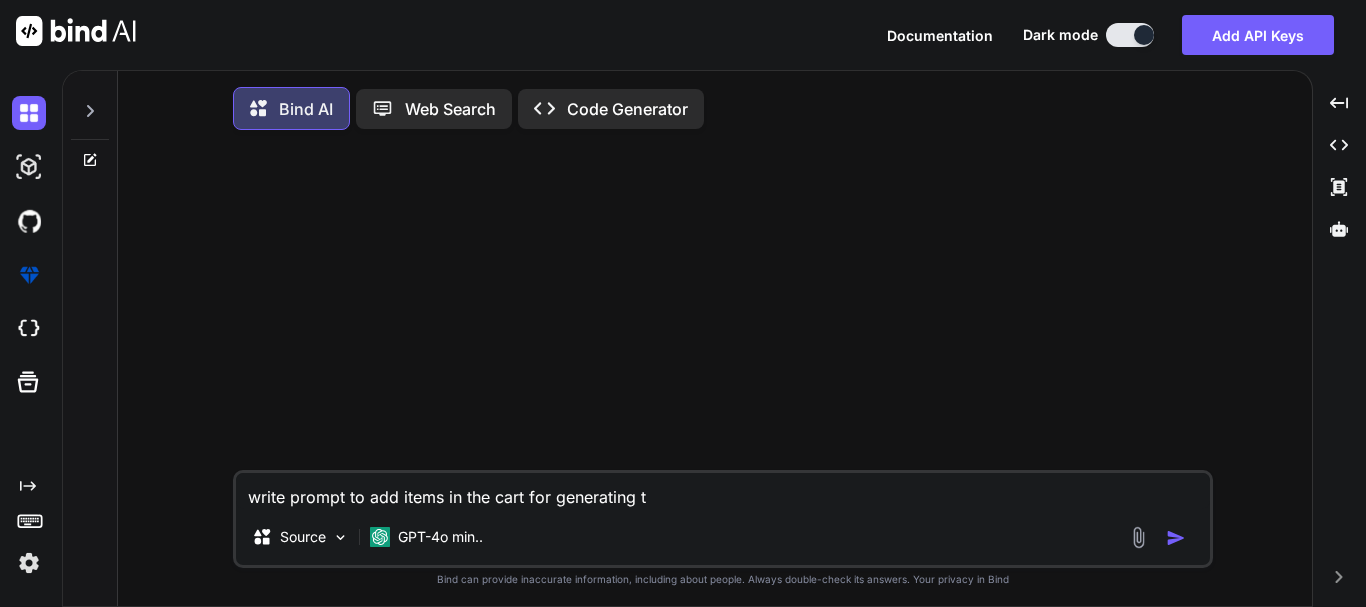 type on "write prompt to add items in the cart for generating te" 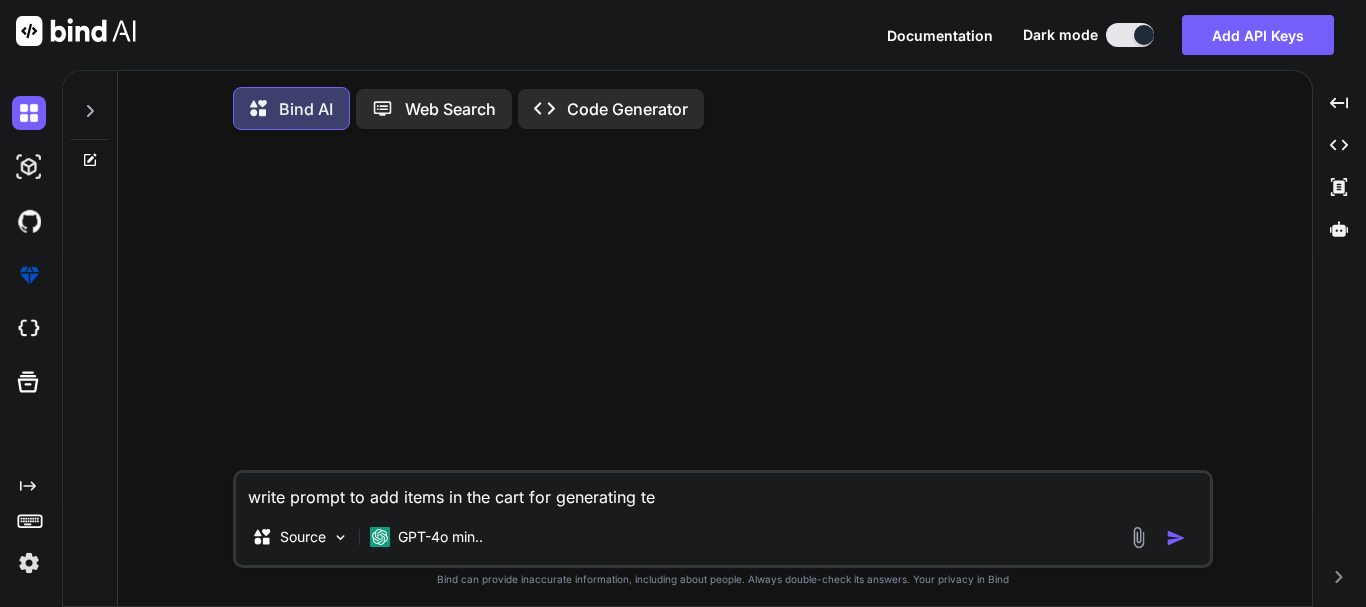 type on "x" 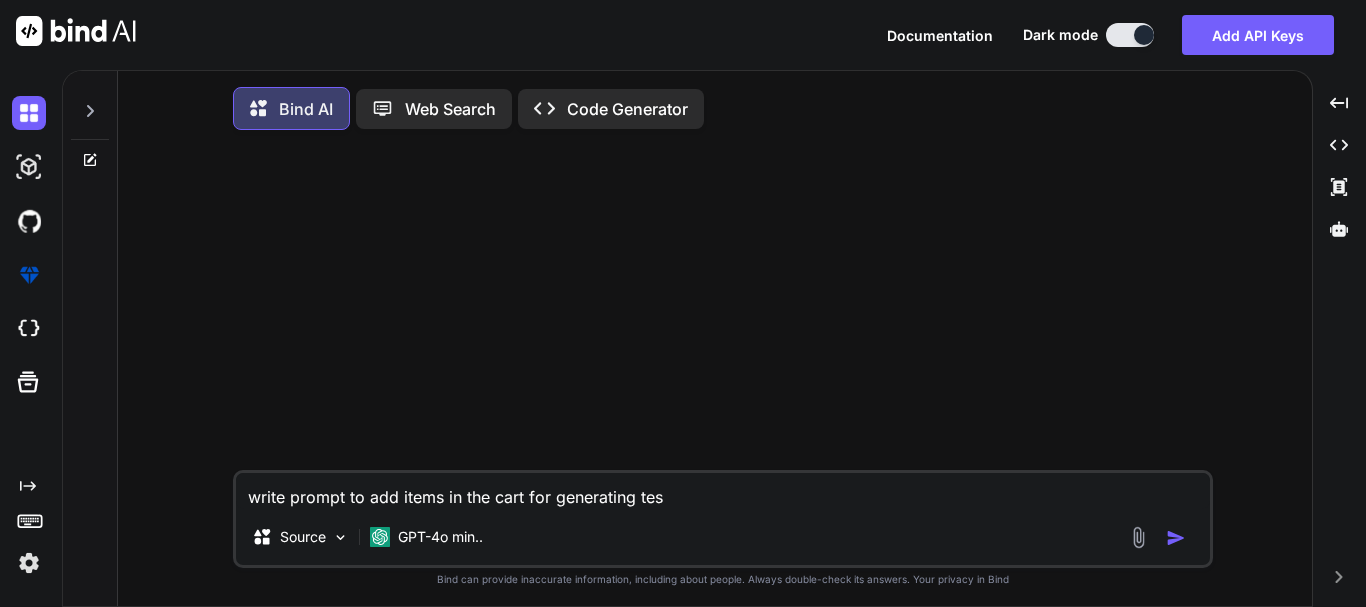 type on "write prompt to add items in the cart for generating test" 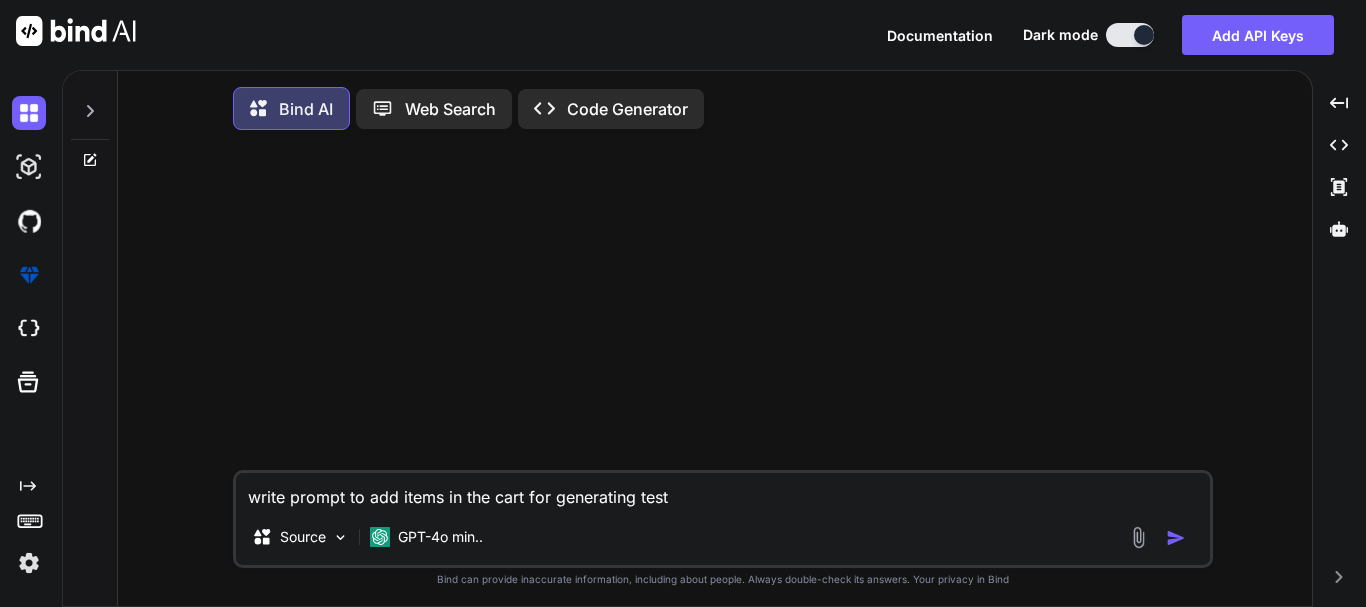 type on "write prompt to add items in the cart for generating test" 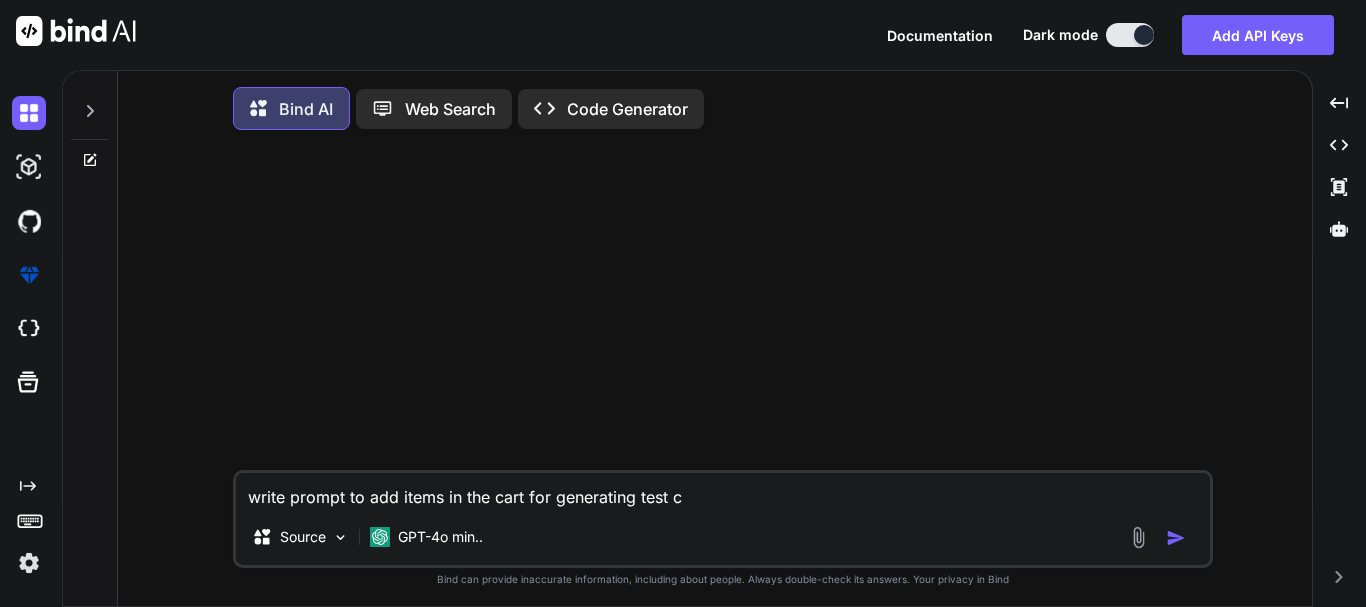 type on "write prompt to add items in the cart for generating test ca" 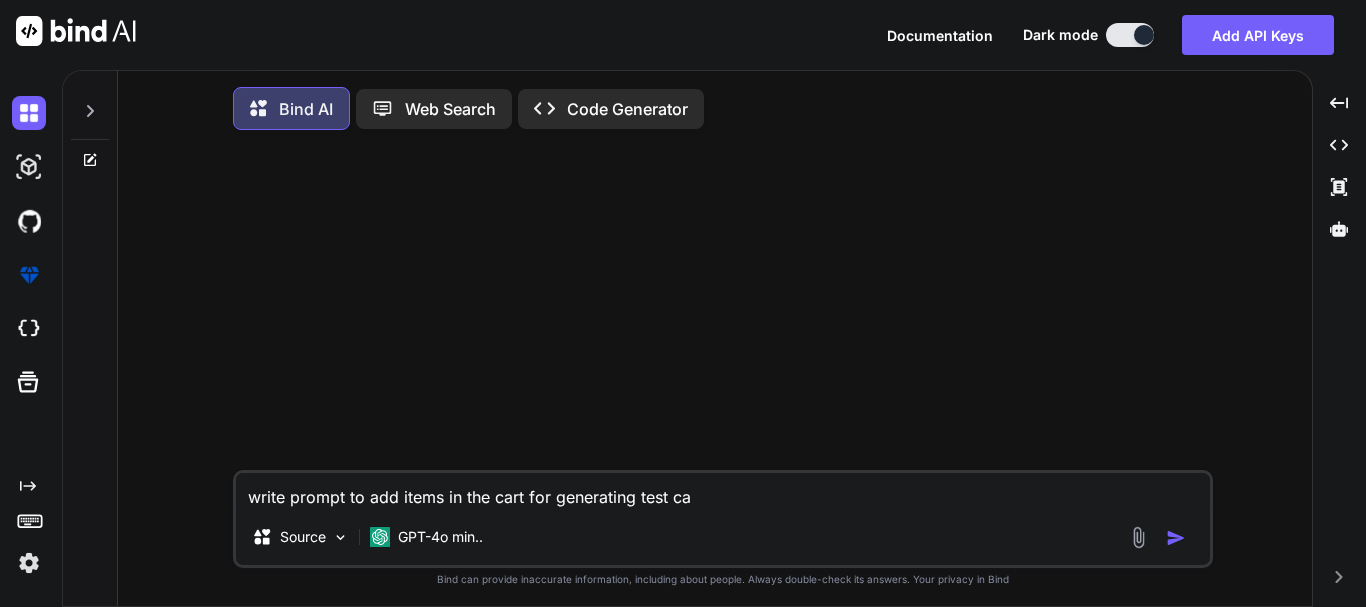 type on "x" 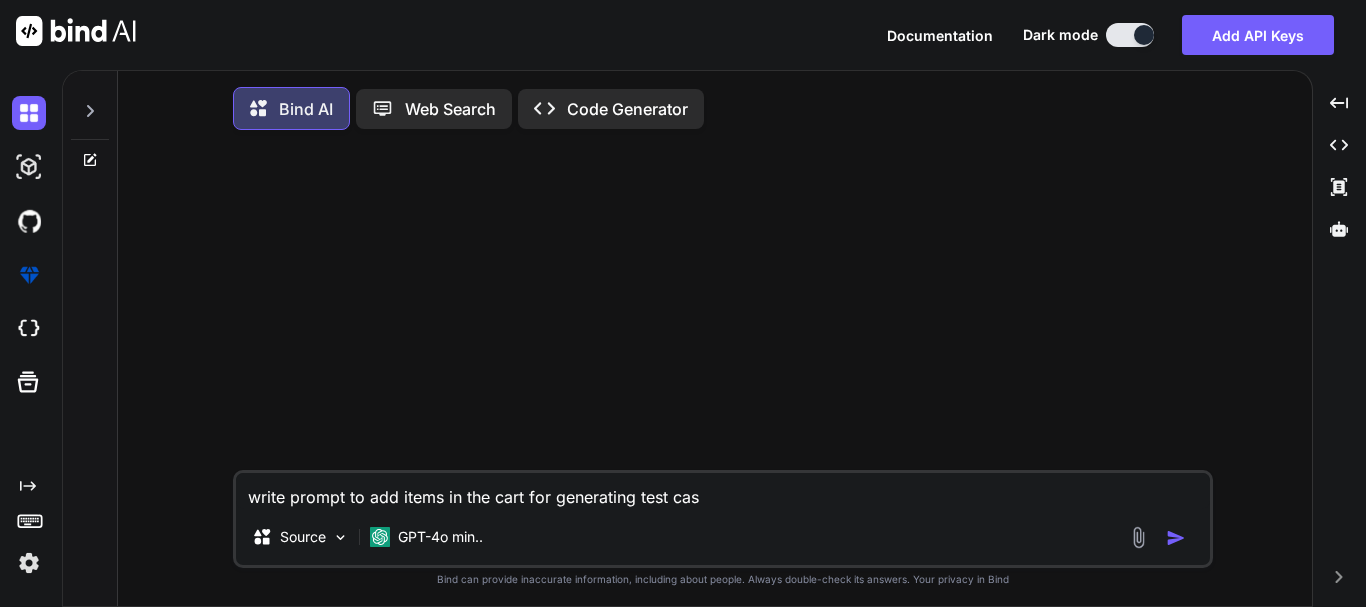 type on "write prompt to add items in the cart for generating test case" 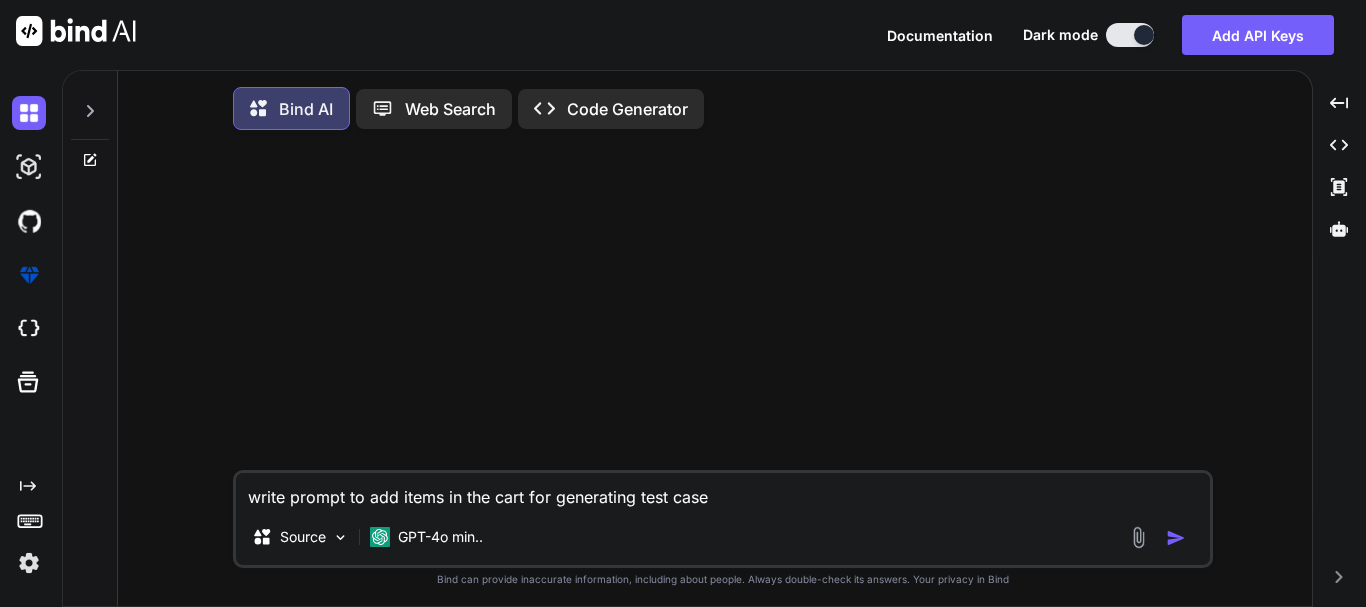 type on "write prompt to add items in the cart for generating test cases" 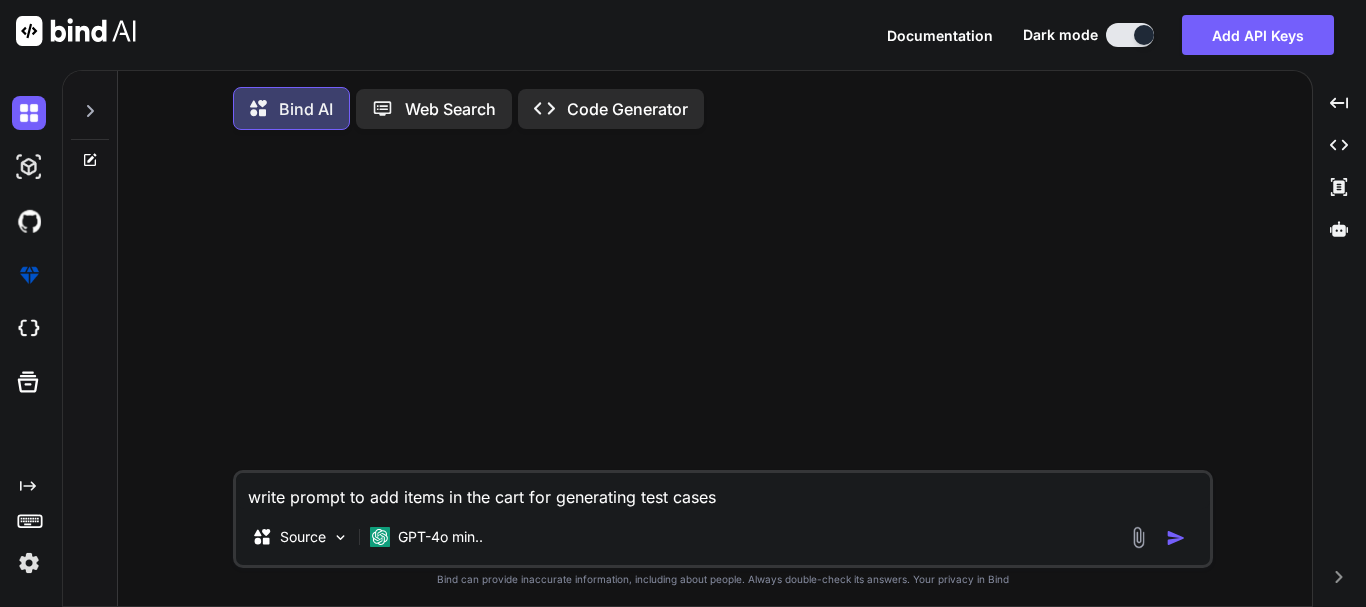 type on "write prompt to add items in the cart for generating test cases" 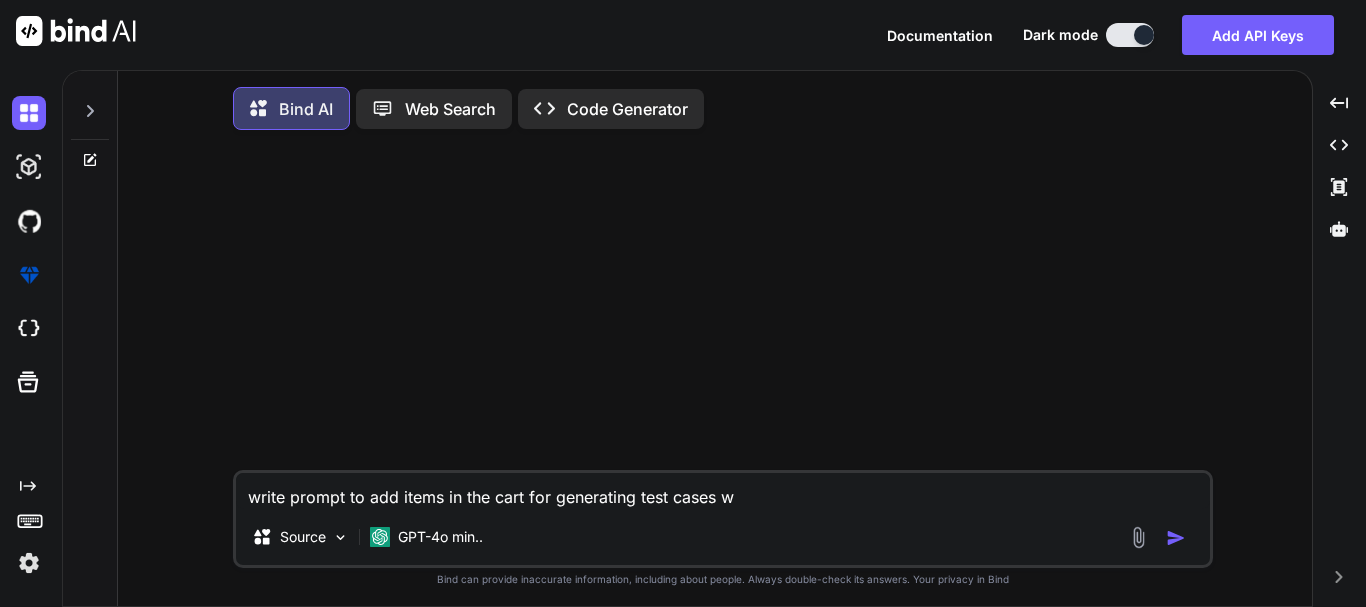 type on "write prompt to add items in the cart for generating test cases wh" 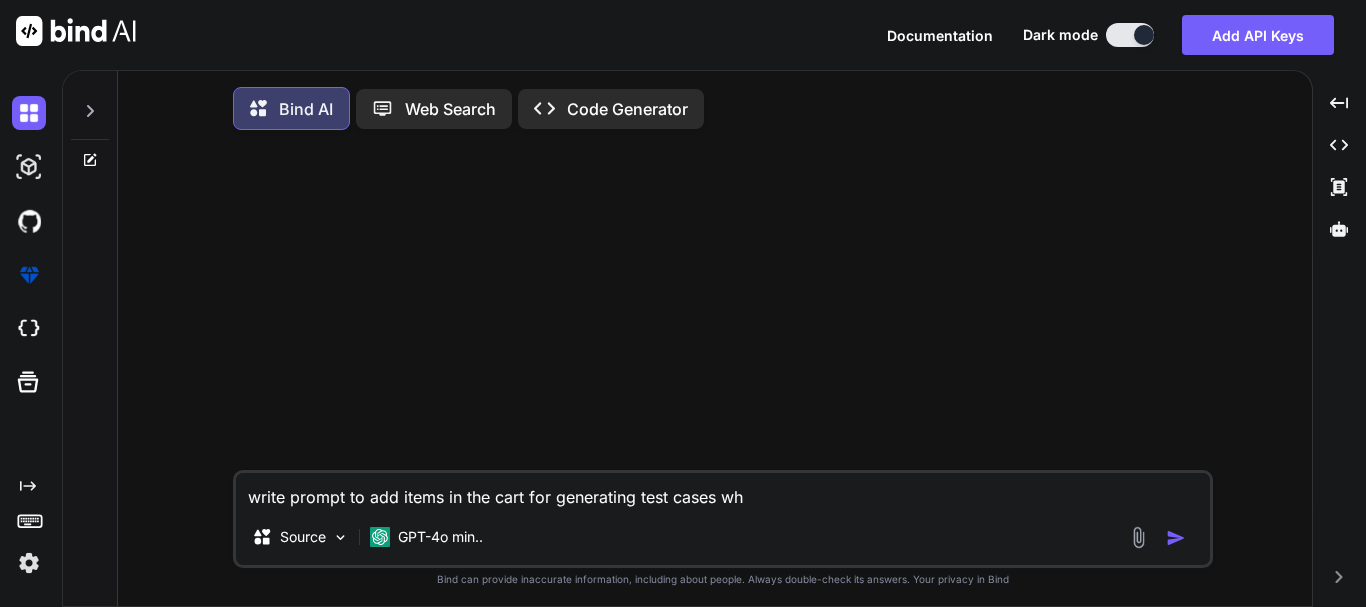 type on "write prompt to add items in the cart for generating test cases whi" 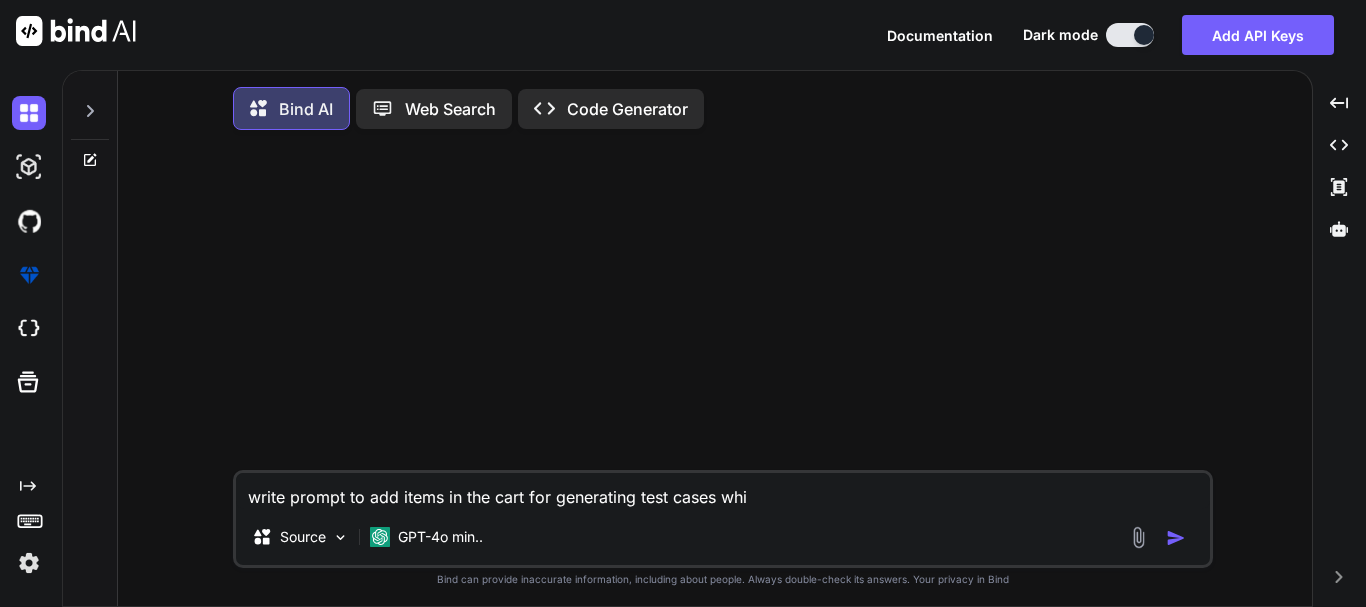 type on "write prompt to add items in the cart for generating test cases whic" 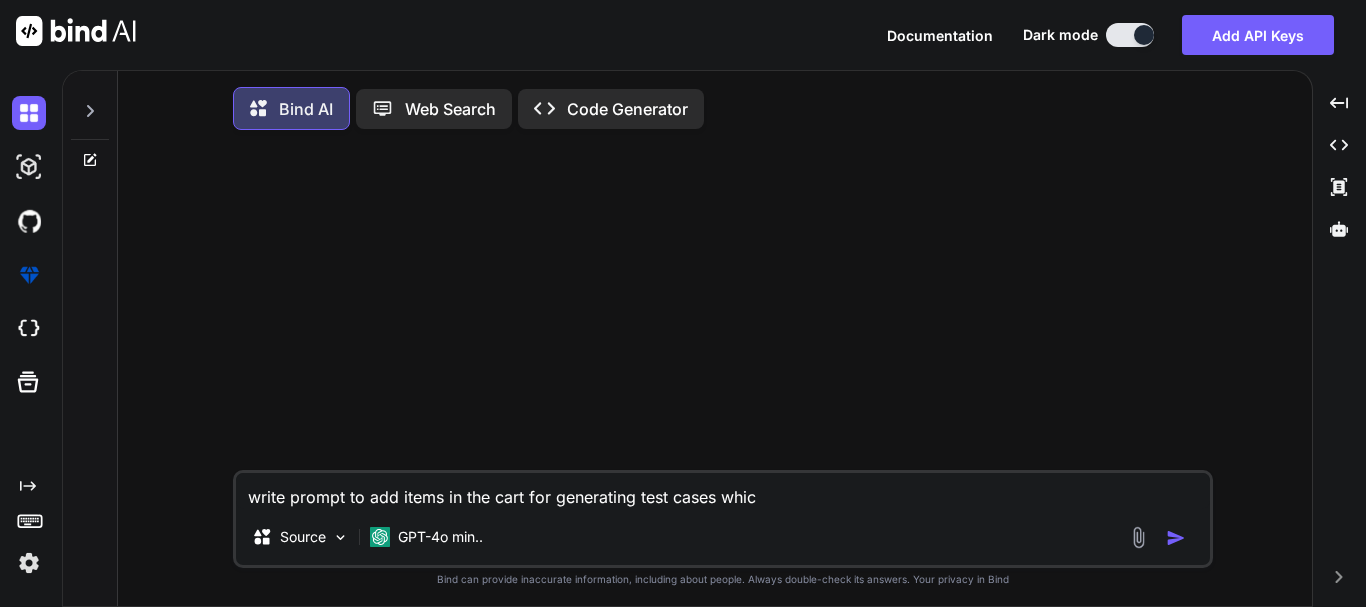 type on "write prompt to add items in the cart for generating test cases which" 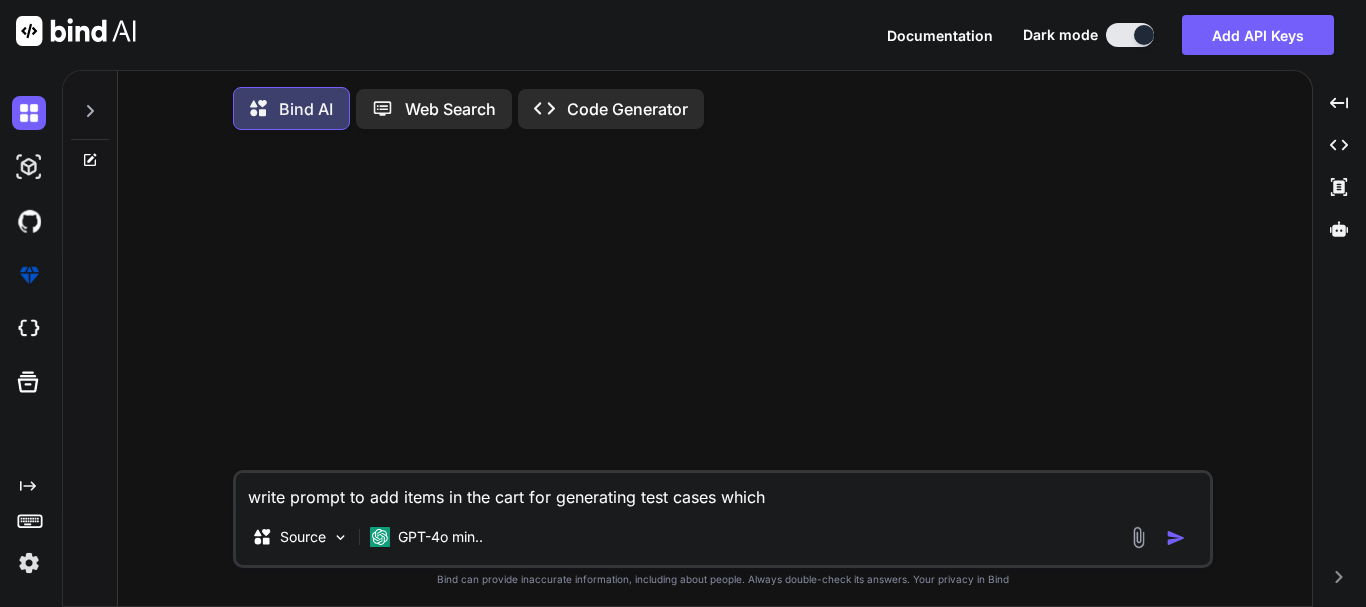 type on "write prompt to add items in the cart for generating test cases which" 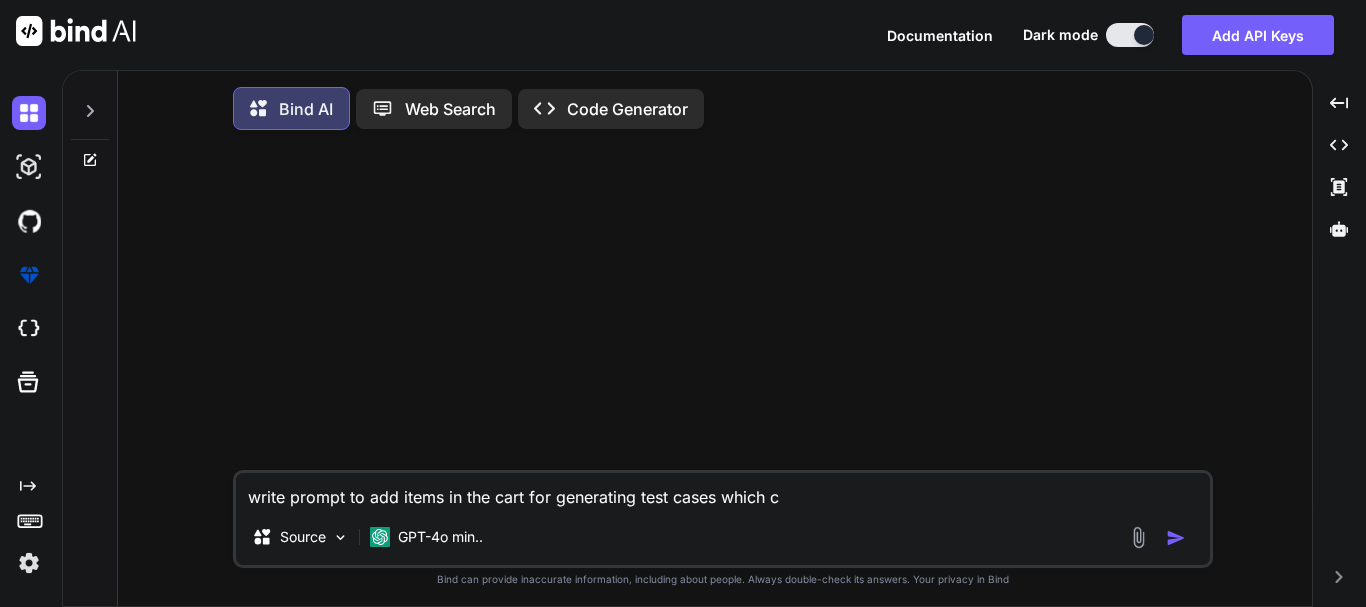 type on "write prompt to add items in the cart for generating test cases which co" 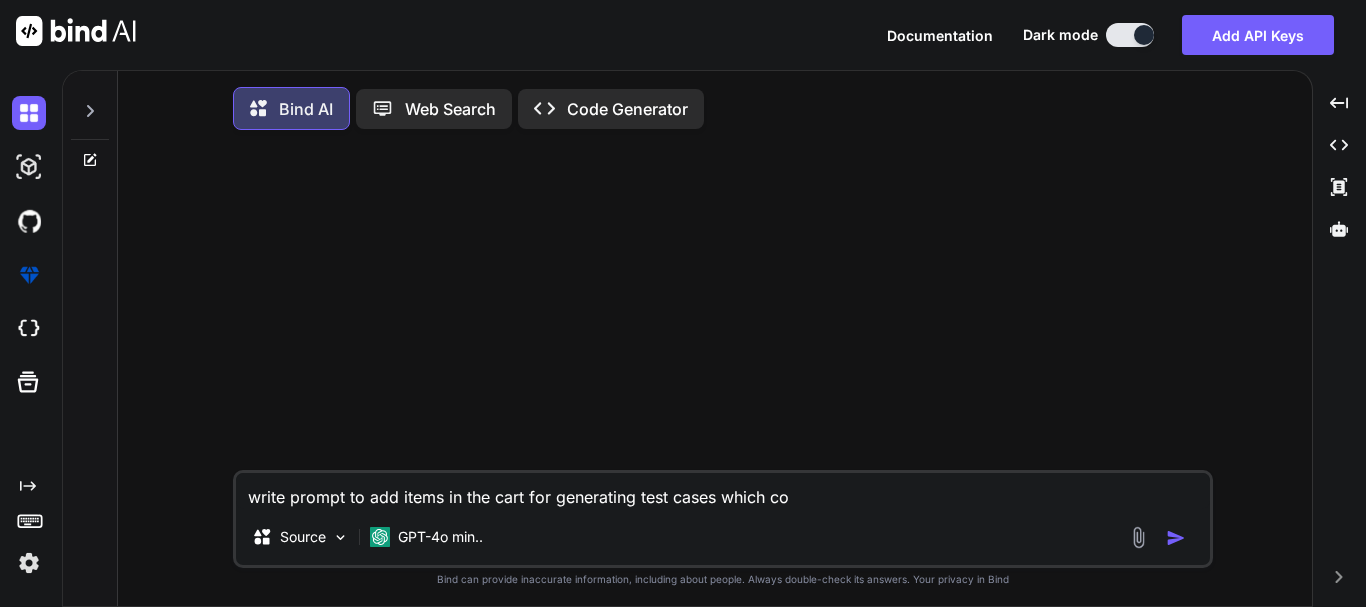 type on "write prompt to add items in the cart for generating test cases which cov" 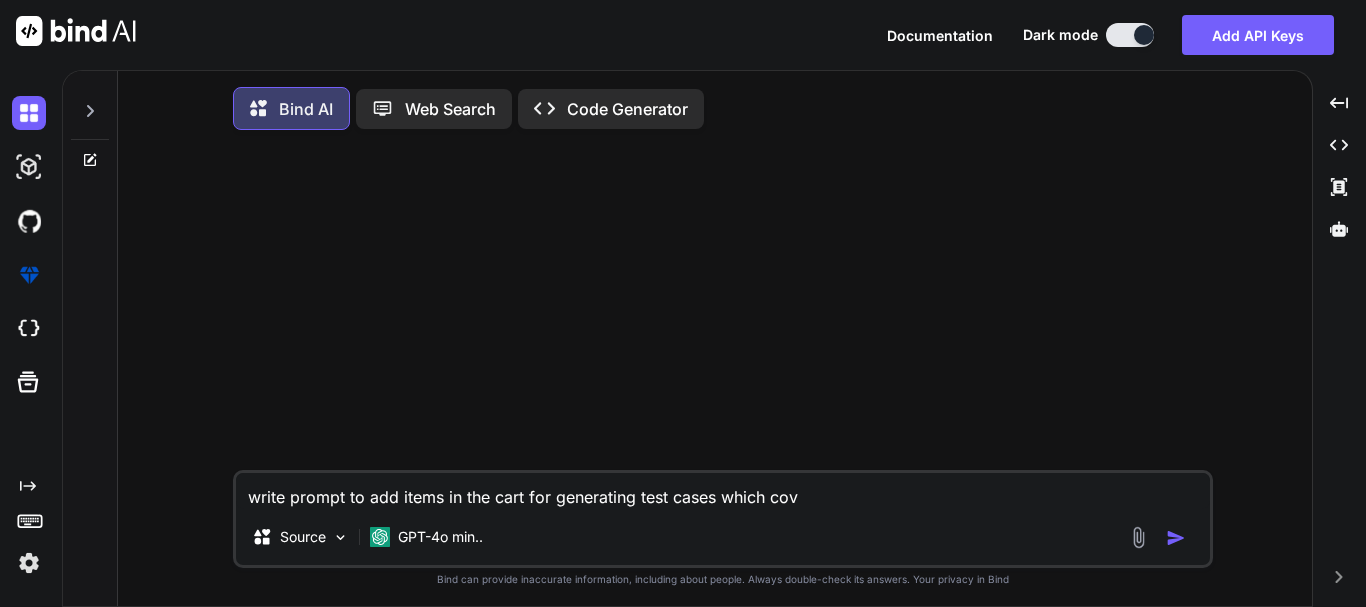 type on "write prompt to add items in the cart for generating test cases which cove" 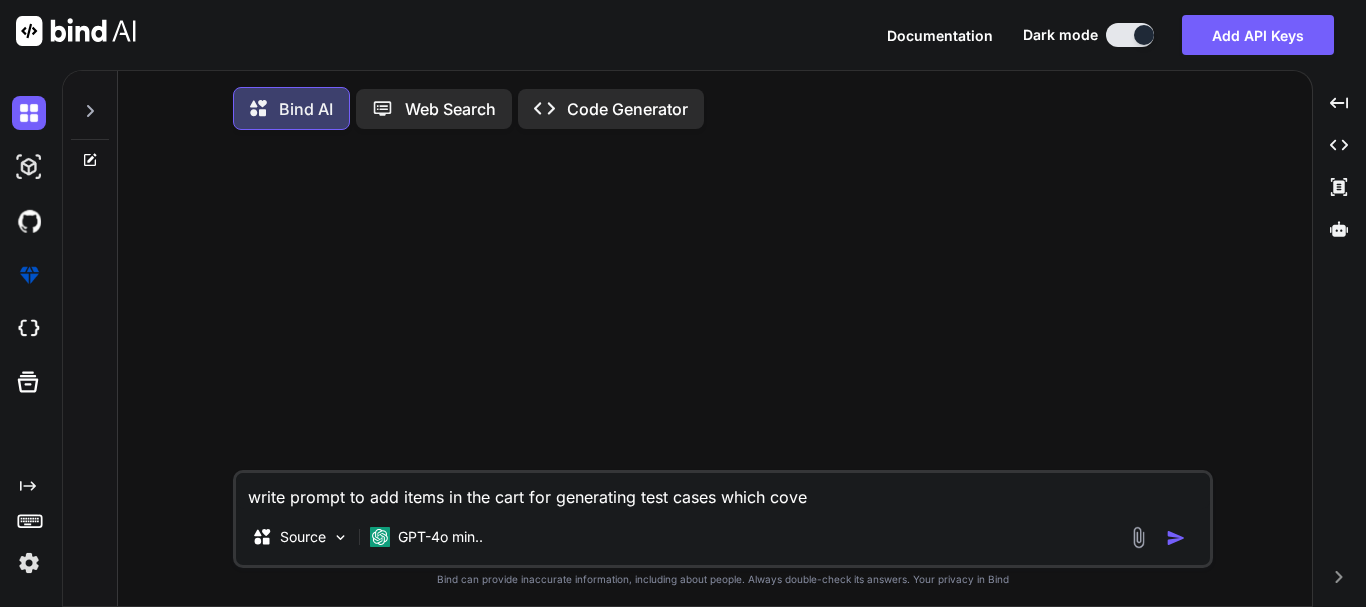 type on "write prompt to add items in the cart for generating test cases which cover" 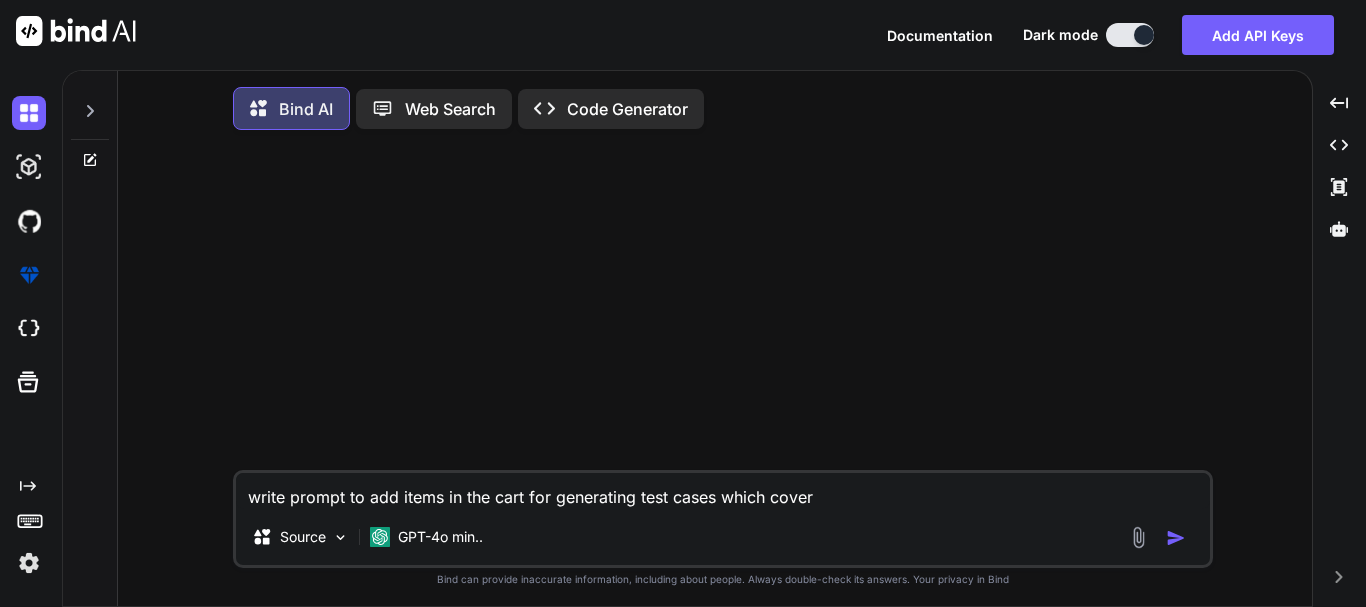 type on "write prompt to add items in the cart for generating test cases which covers" 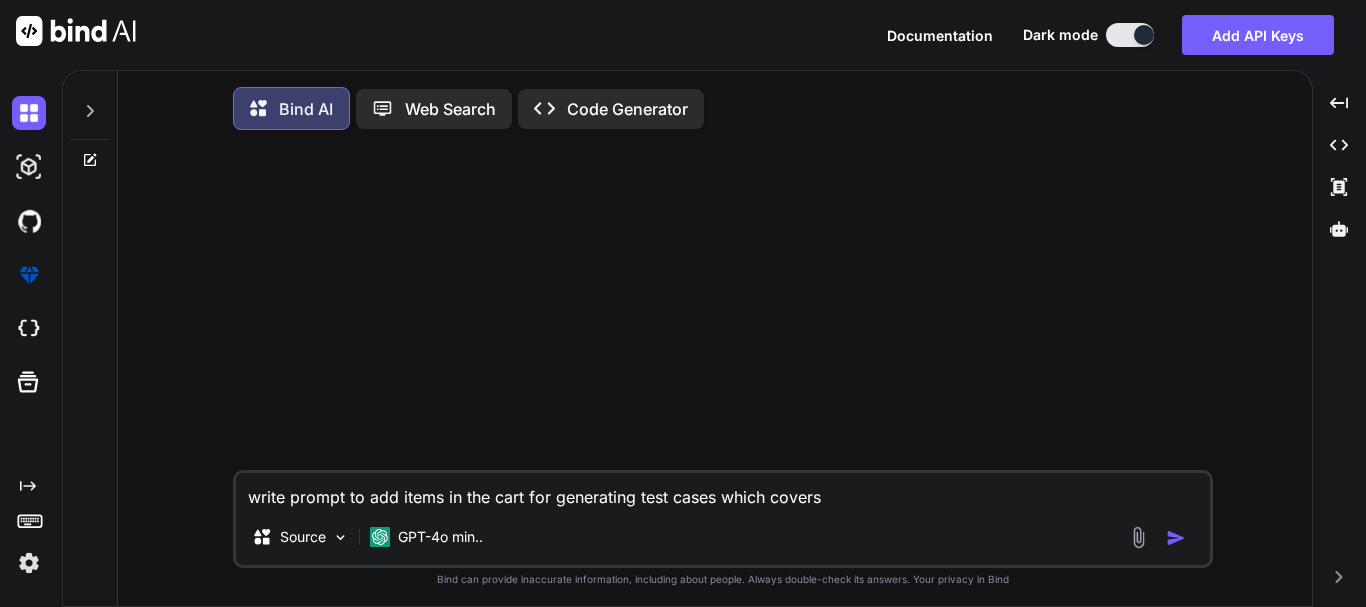 type on "x" 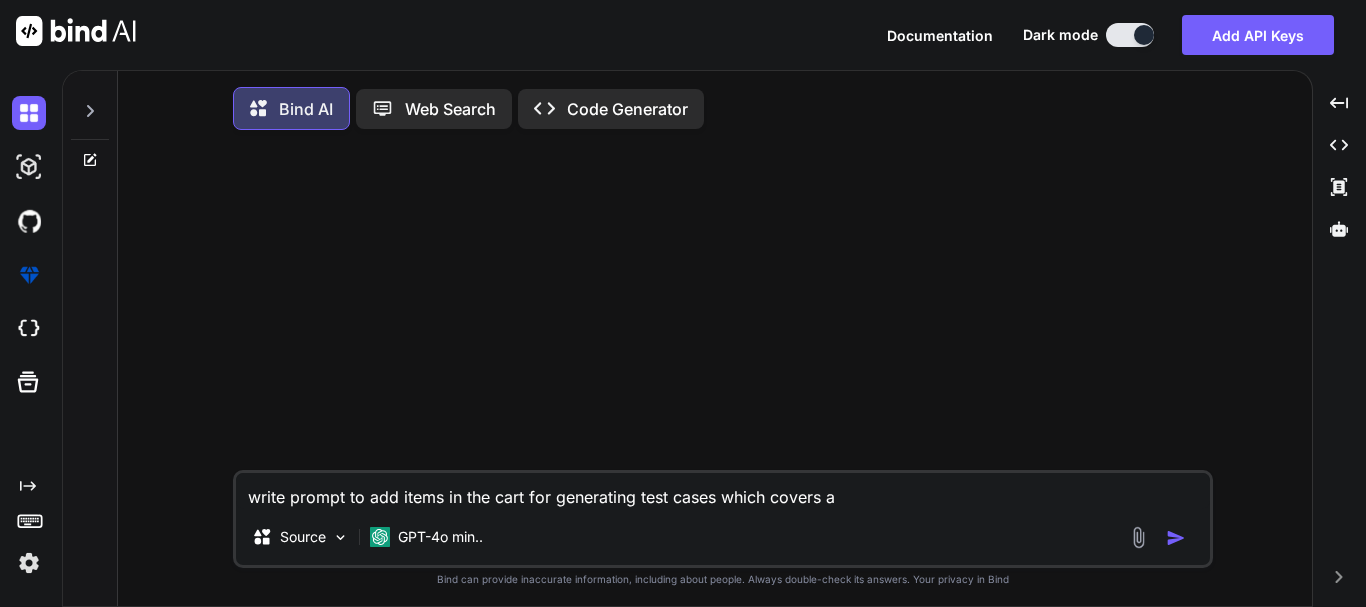 type on "write prompt to add items in the cart for generating test cases which covers al" 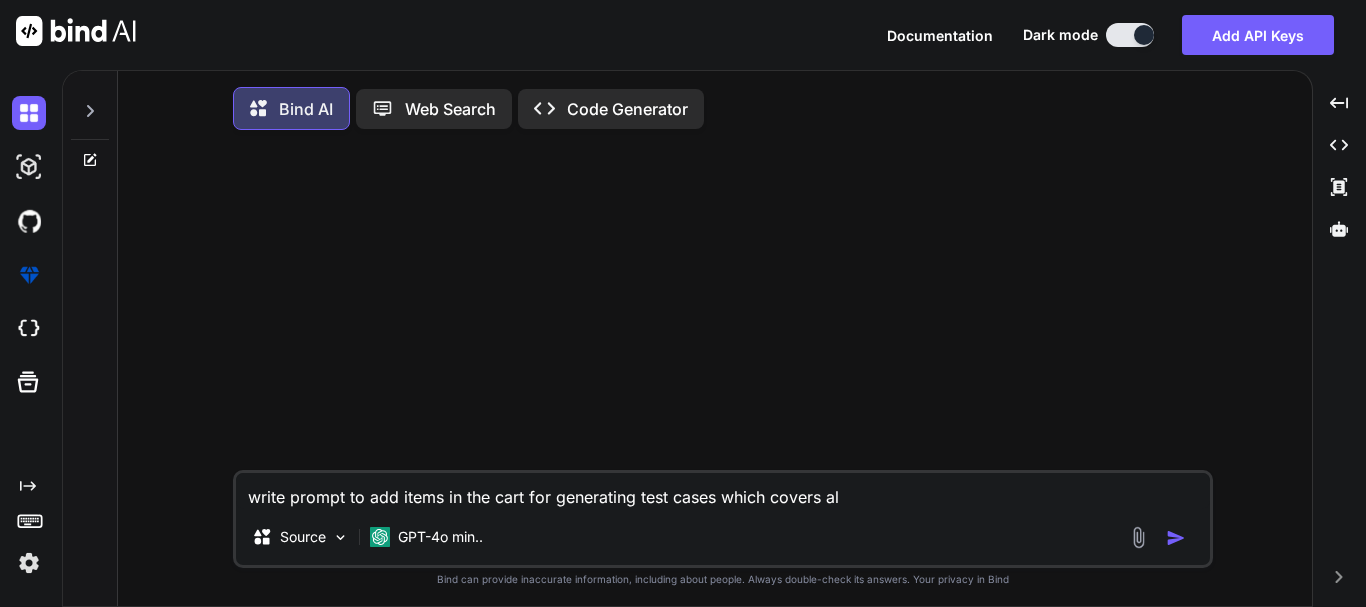 type on "write prompt to add items in the cart for generating test cases which covers all" 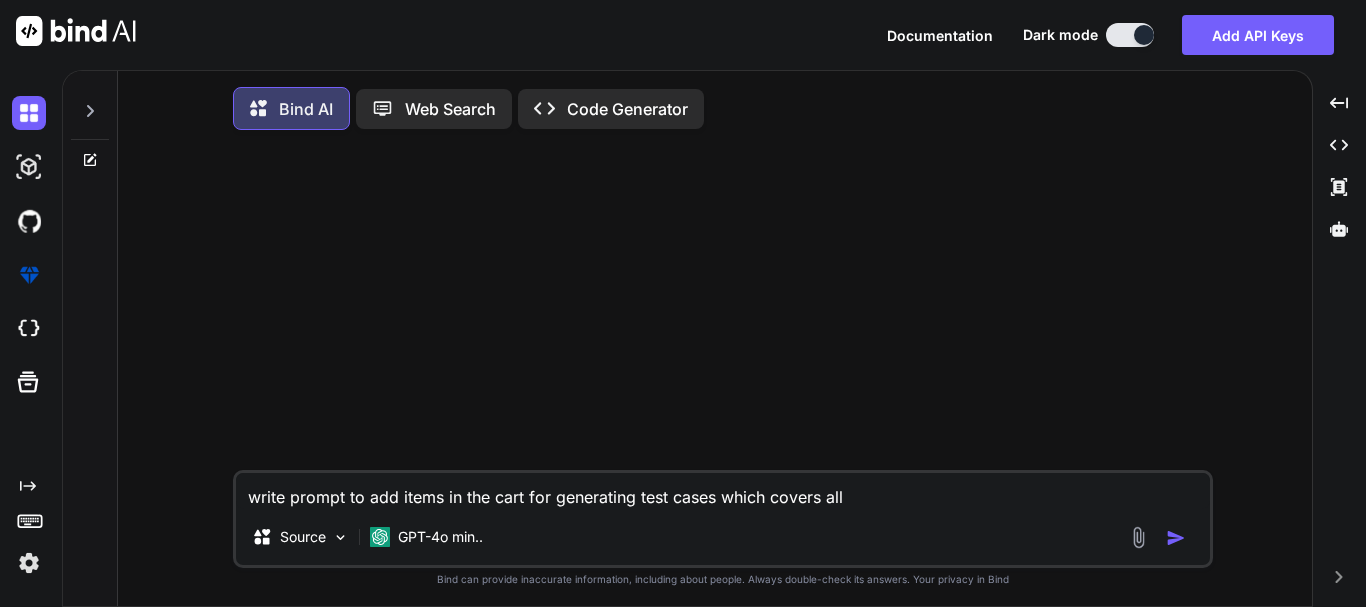 type on "write prompt to add items in the cart for generating test cases which covers all" 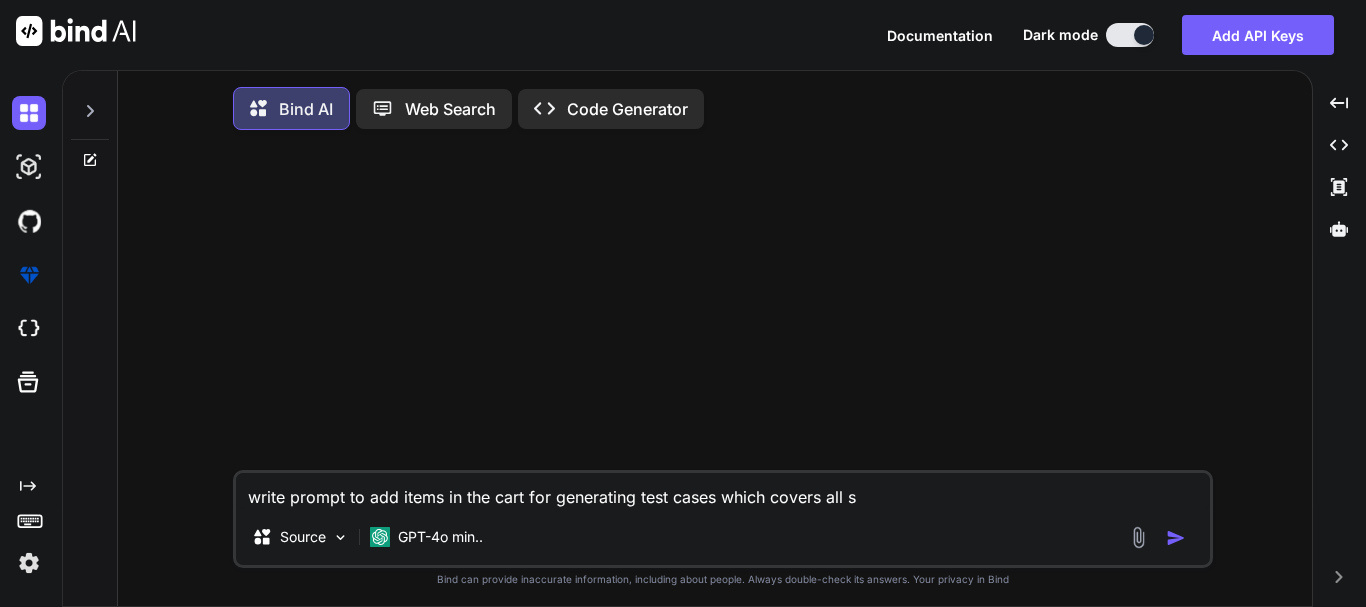type on "write prompt to add items in the cart for generating test cases which covers all sc" 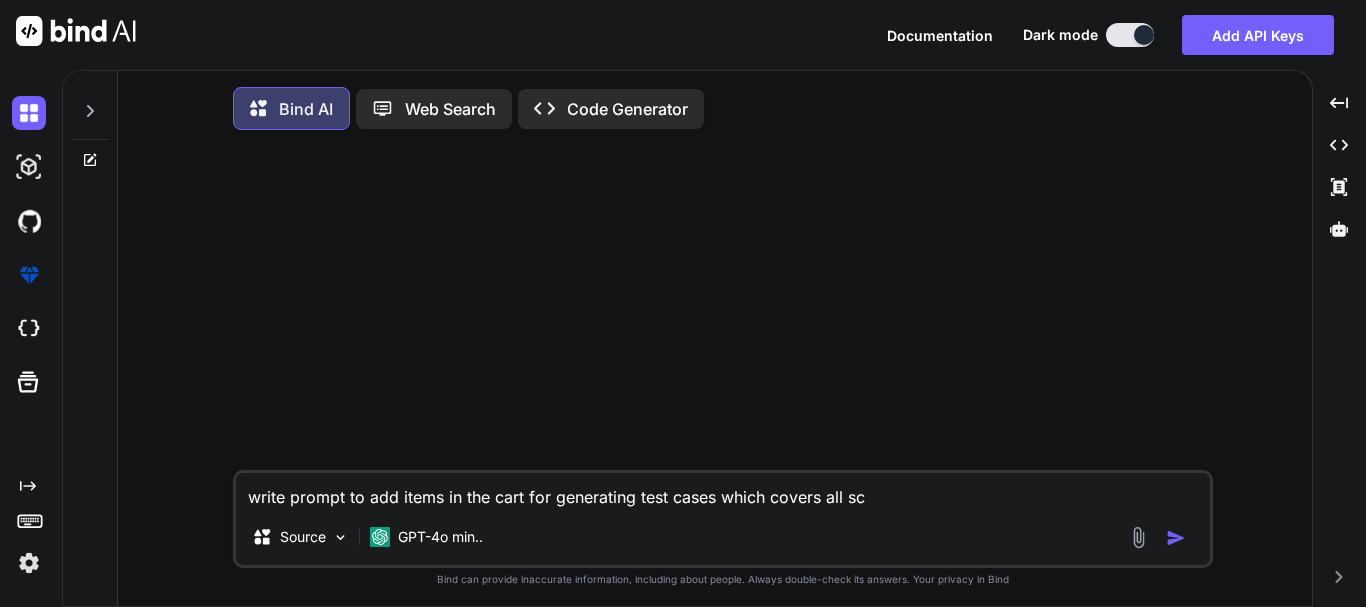 type on "write prompt to add items in the cart for generating test cases which covers all sce" 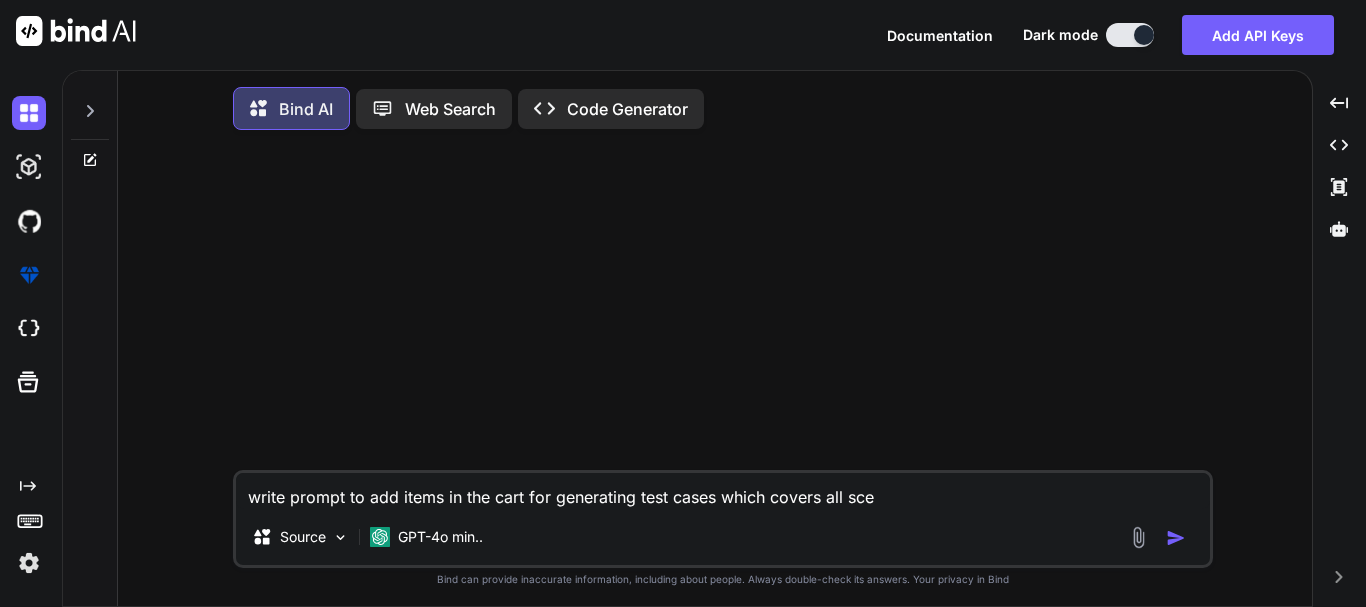 type on "write prompt to add items in the cart for generating test cases which covers all scen" 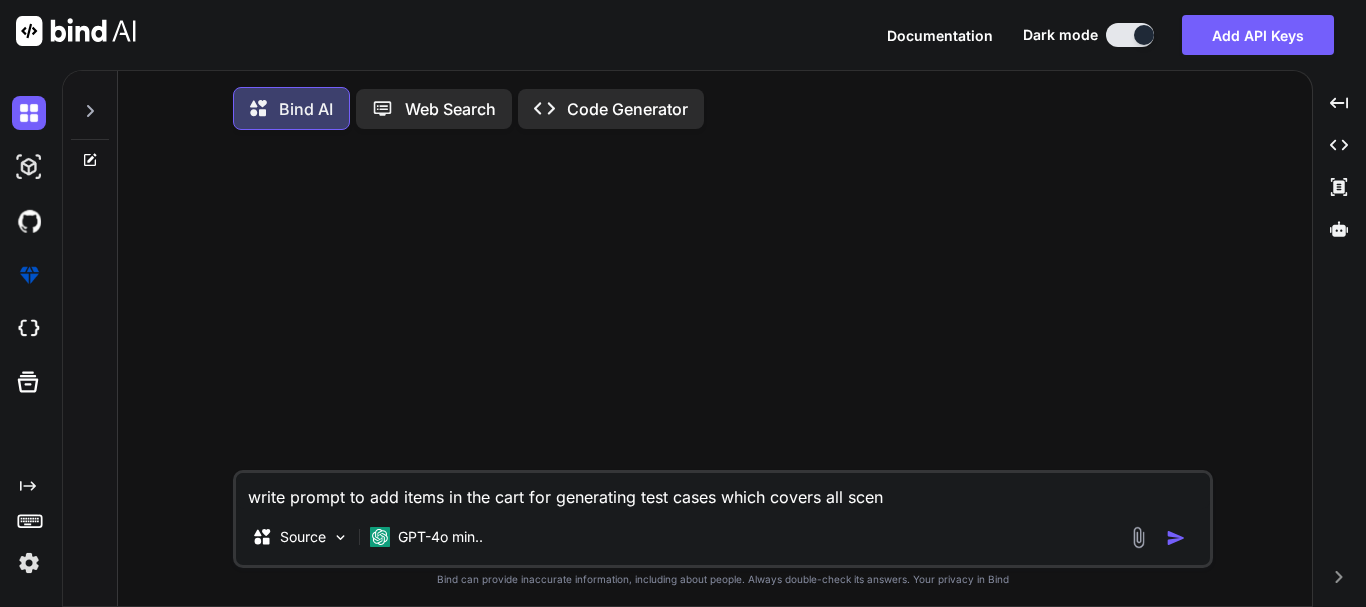 type on "write prompt to add items in the cart for generating test cases which covers all scena" 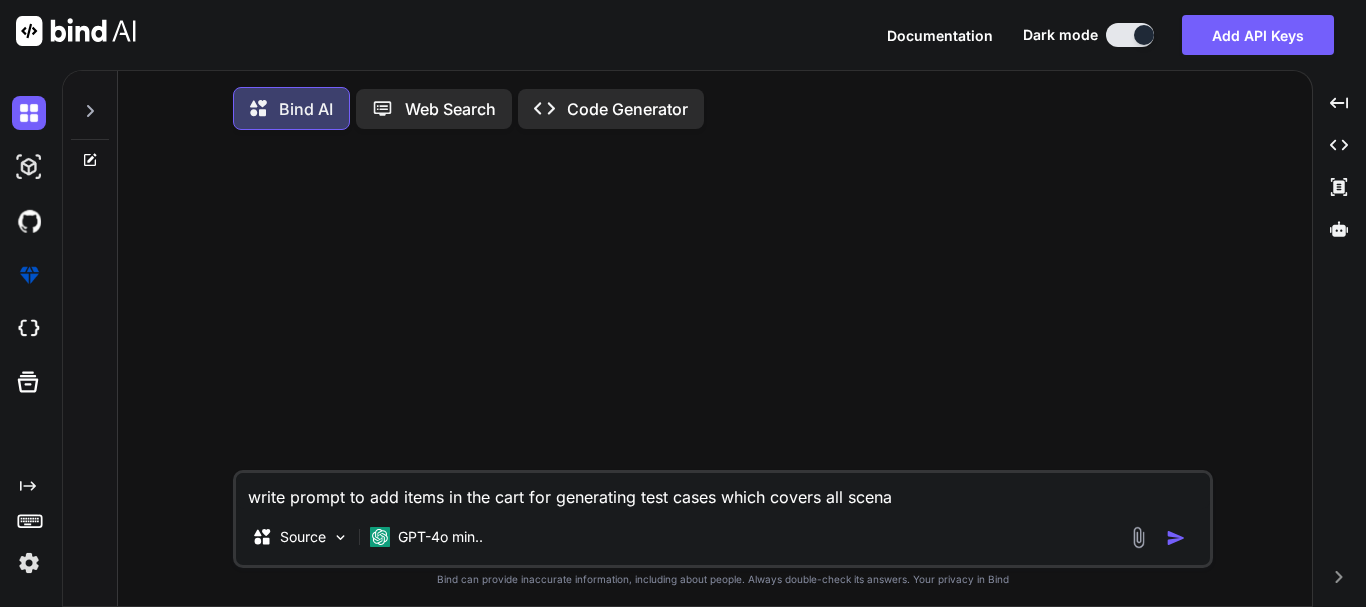 type on "write prompt to add items in the cart for generating test cases which covers all scenar" 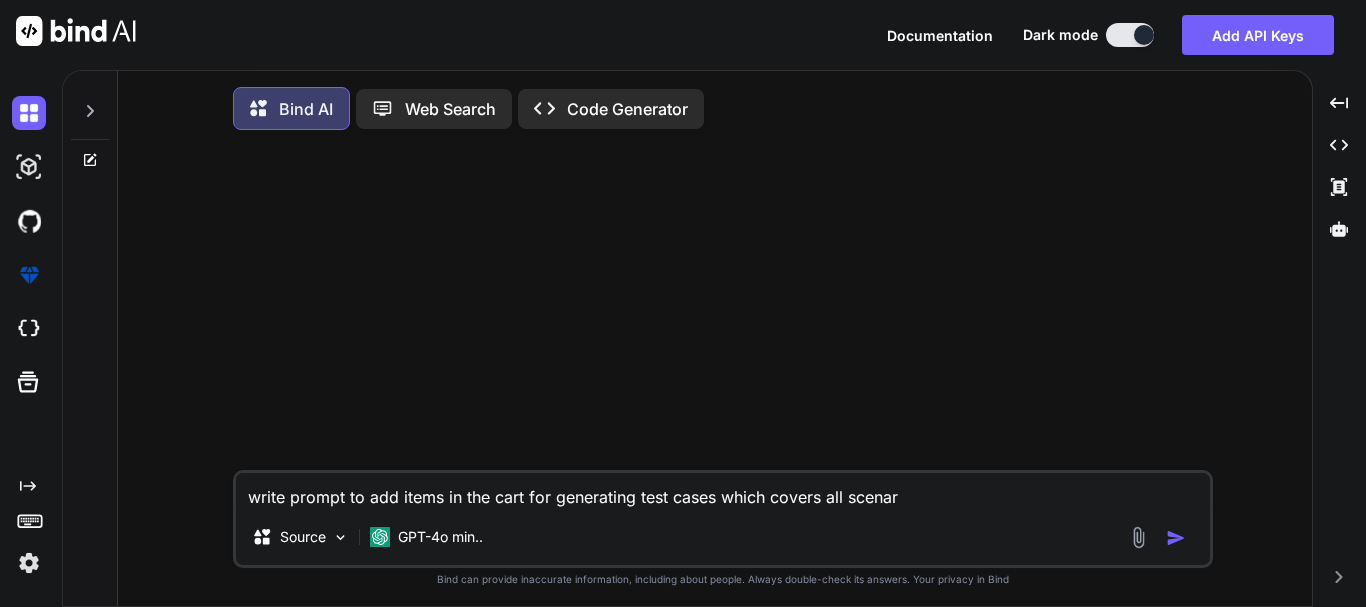 type on "write prompt to add items in the cart for generating test cases which covers all scenari" 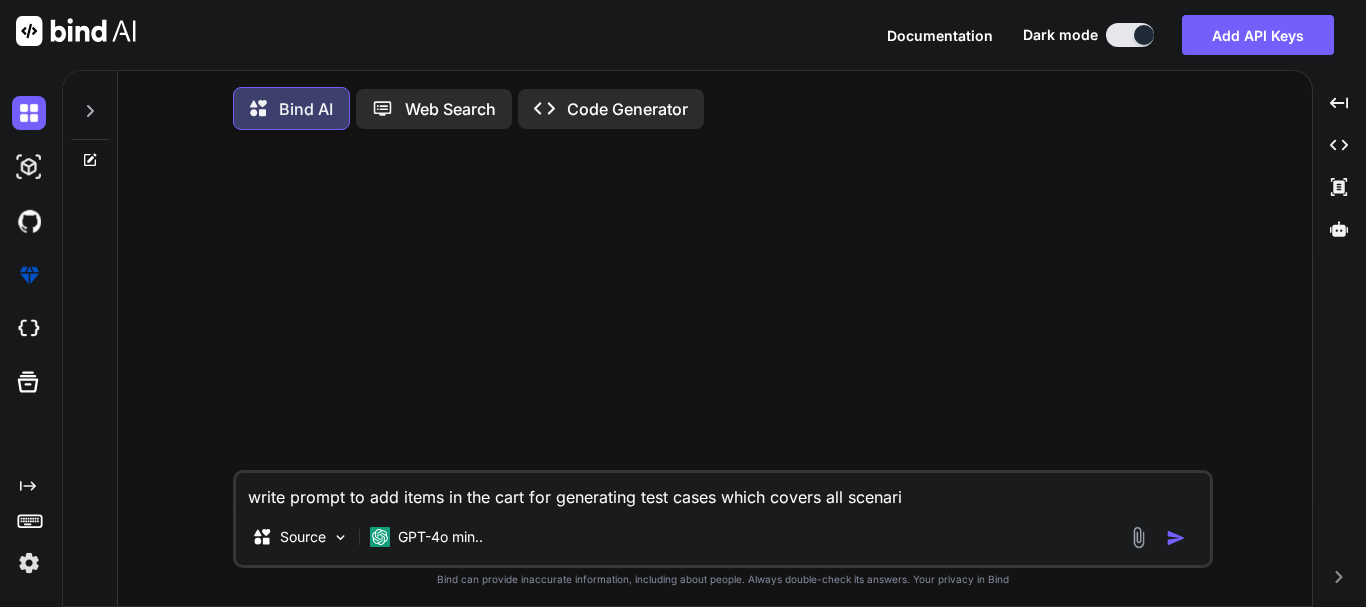 type on "write prompt to add items in the cart for generating test cases which covers all scenario" 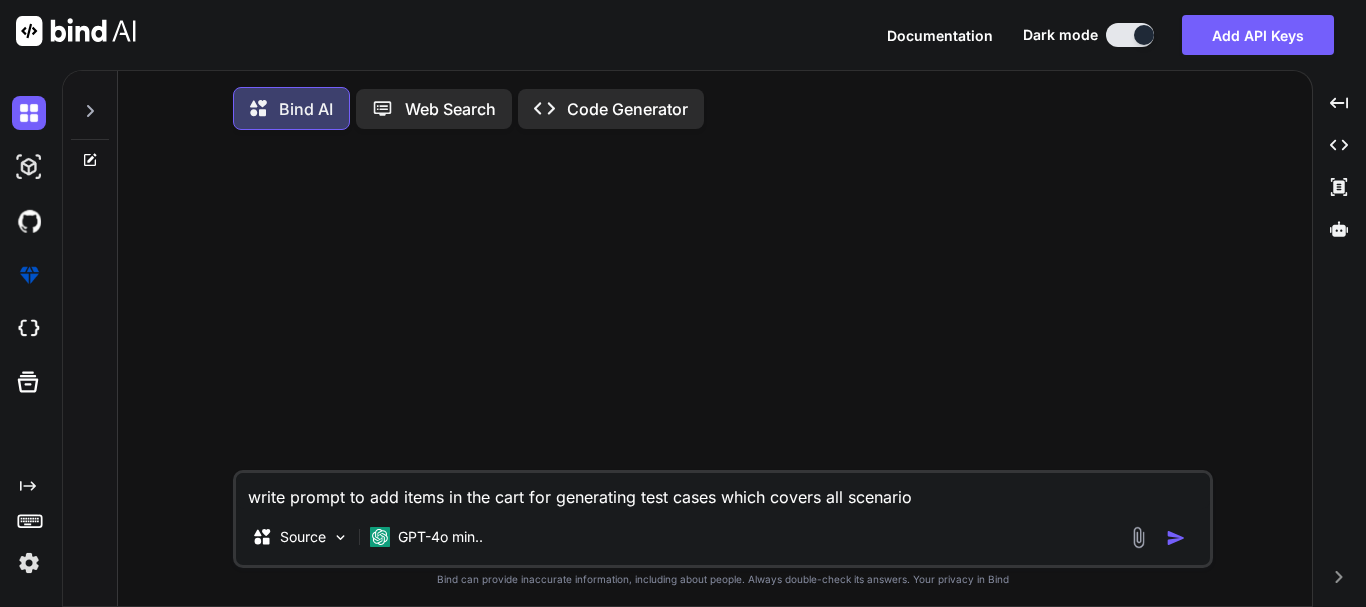 type on "write prompt to add items in the cart for generating test cases which covers all scenarios" 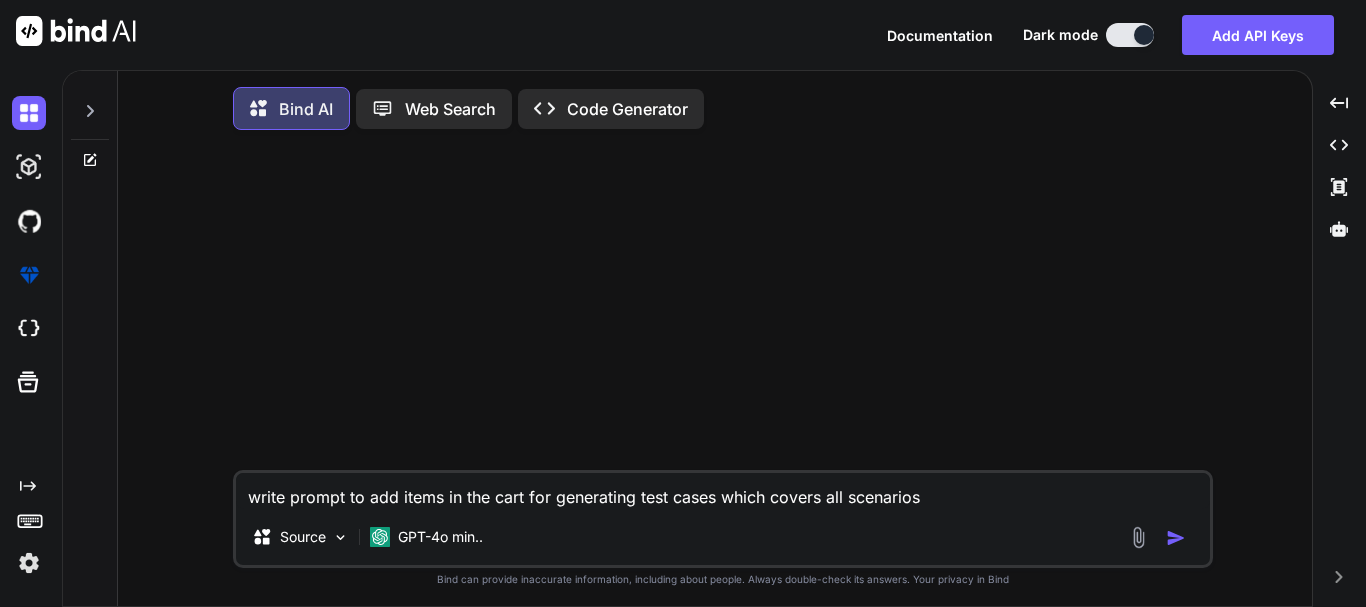 type on "write prompt to add items in the cart for generating test cases which covers all scenarios" 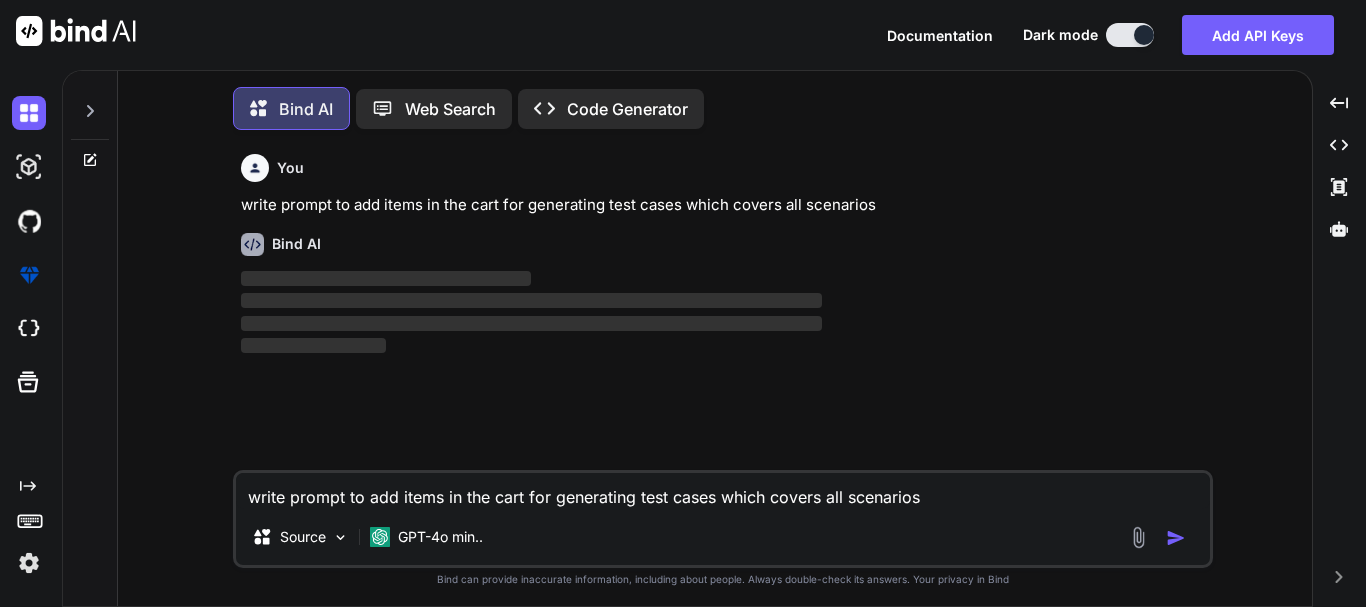 scroll, scrollTop: 10, scrollLeft: 0, axis: vertical 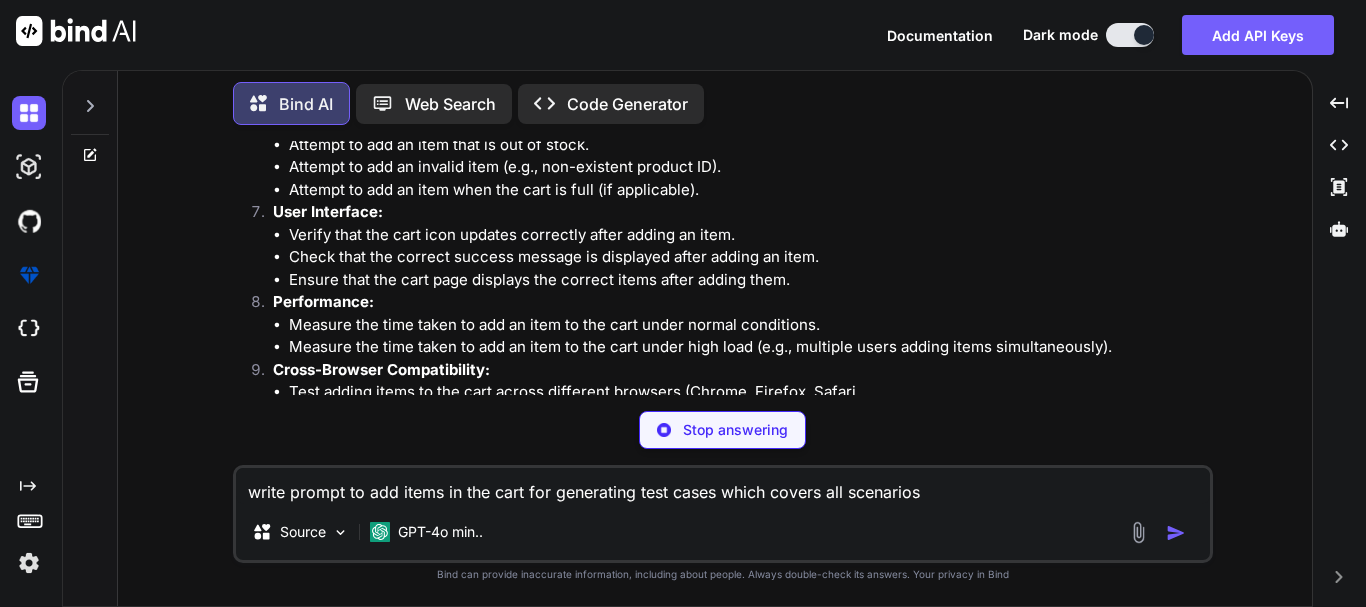 click on "Stop answering" at bounding box center (735, 430) 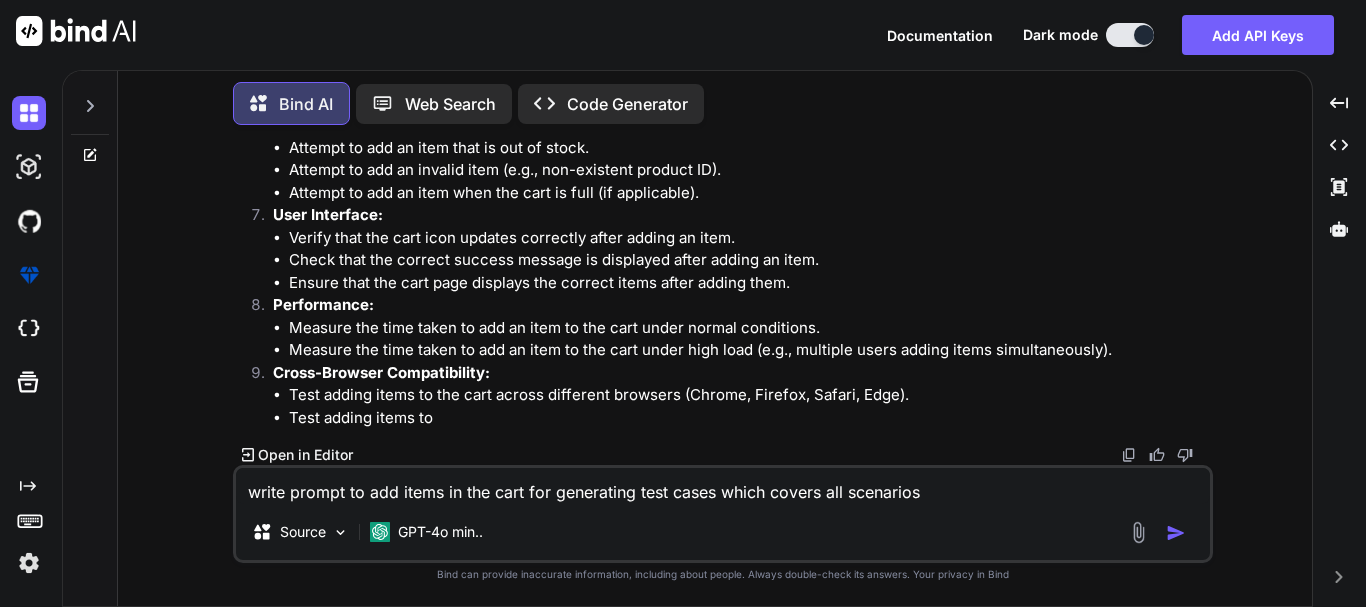 click on "write prompt to add items in the cart for generating test cases which covers all scenarios" at bounding box center (723, 486) 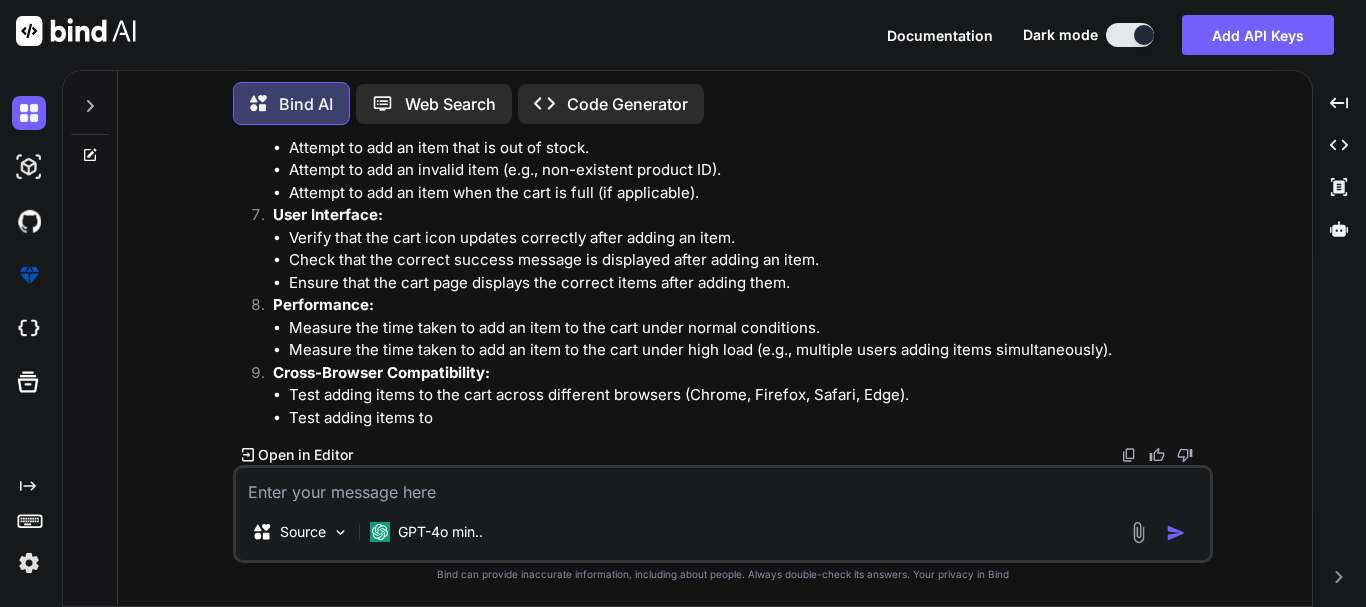 type on "w" 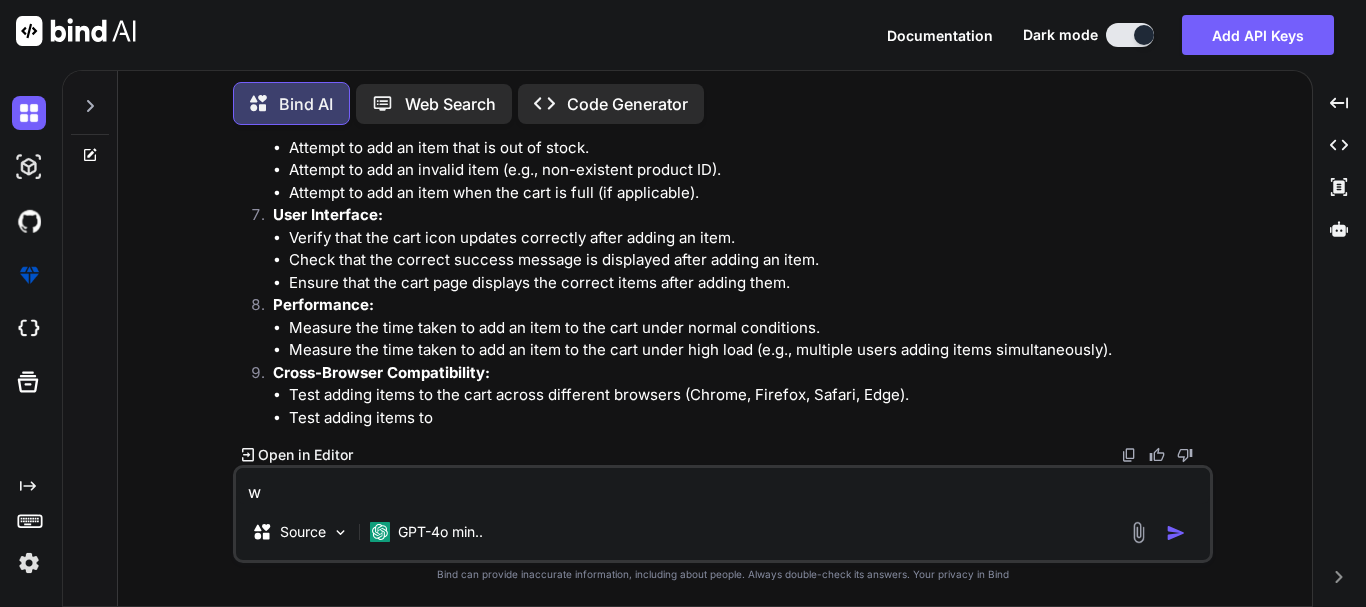 type on "wr" 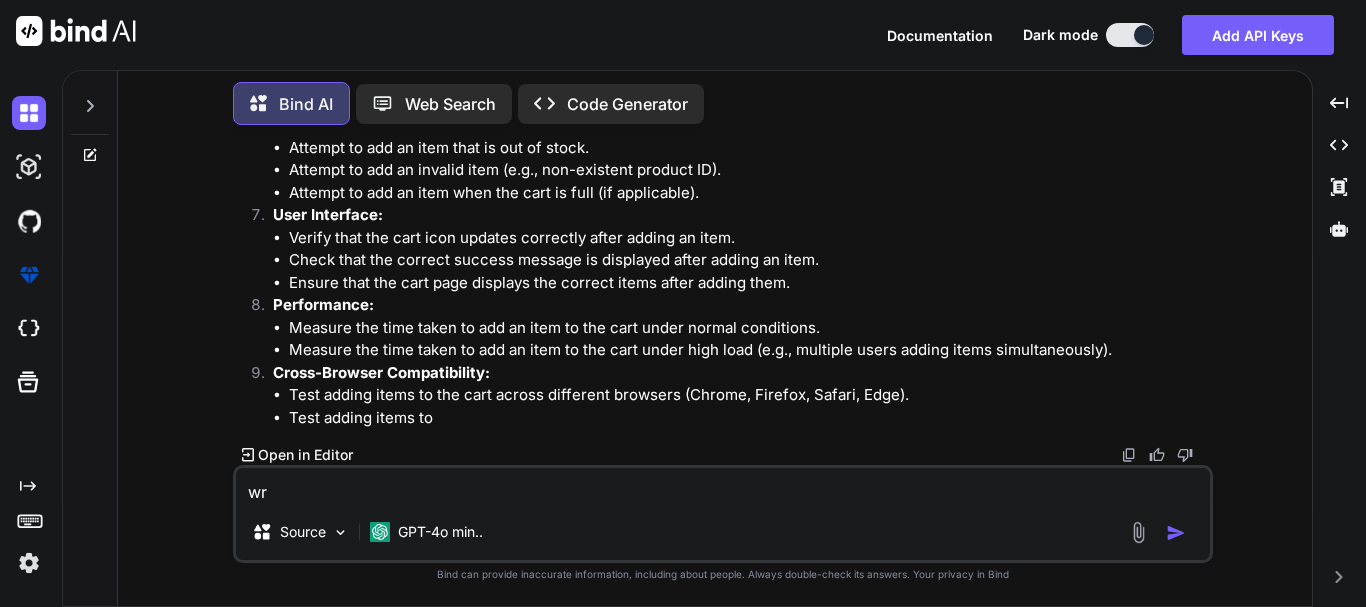 type on "wri" 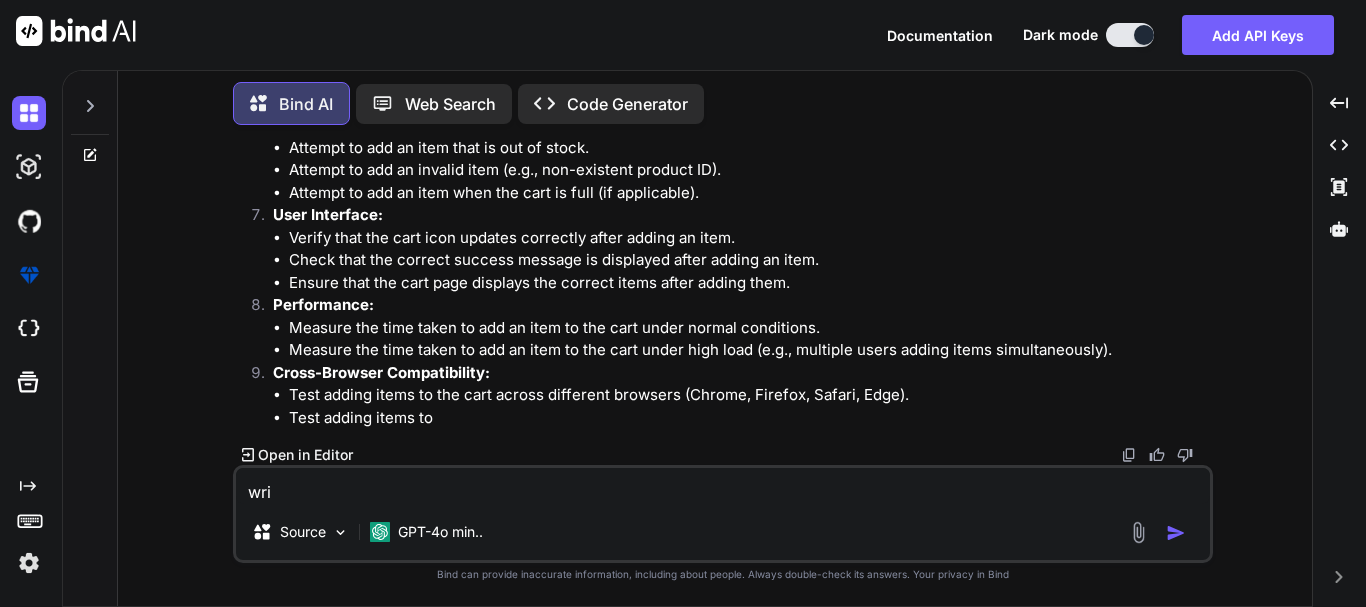 type on "writ" 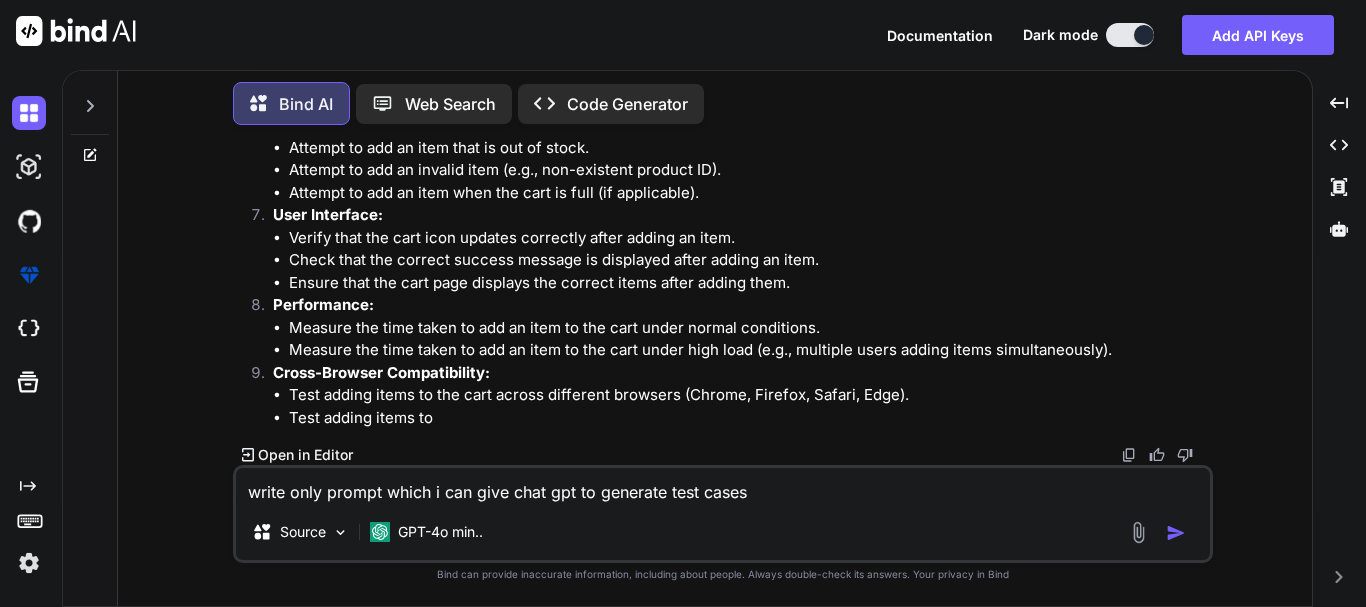 click at bounding box center (1176, 533) 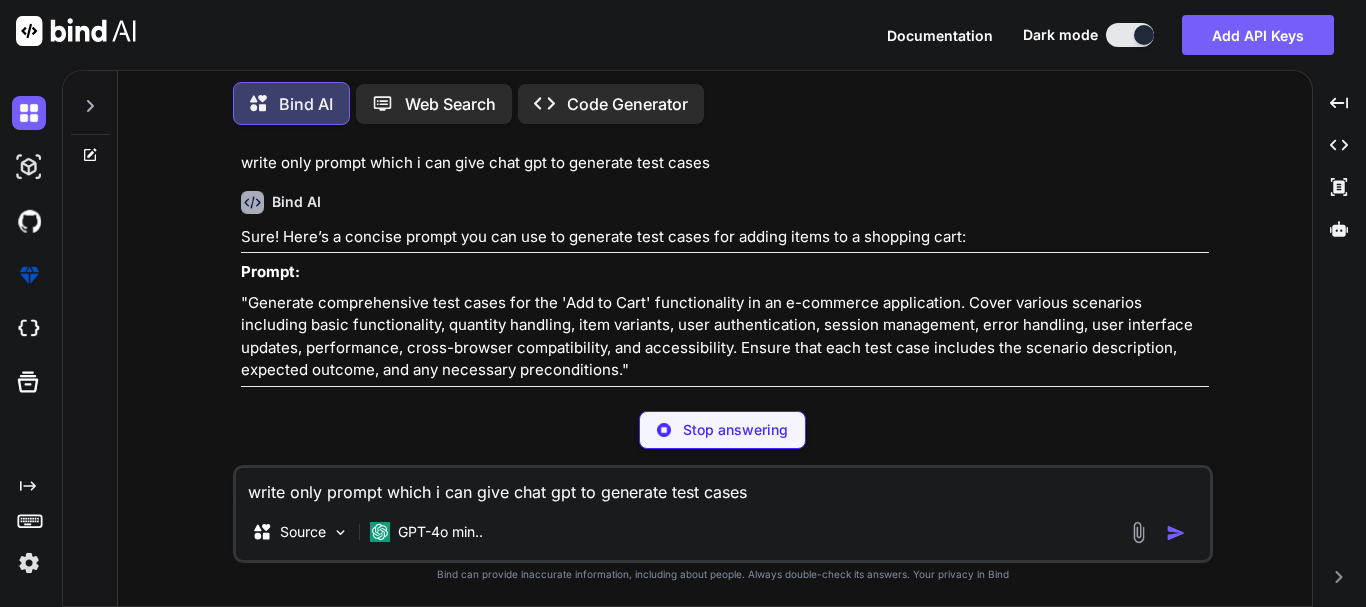 scroll, scrollTop: 1068, scrollLeft: 0, axis: vertical 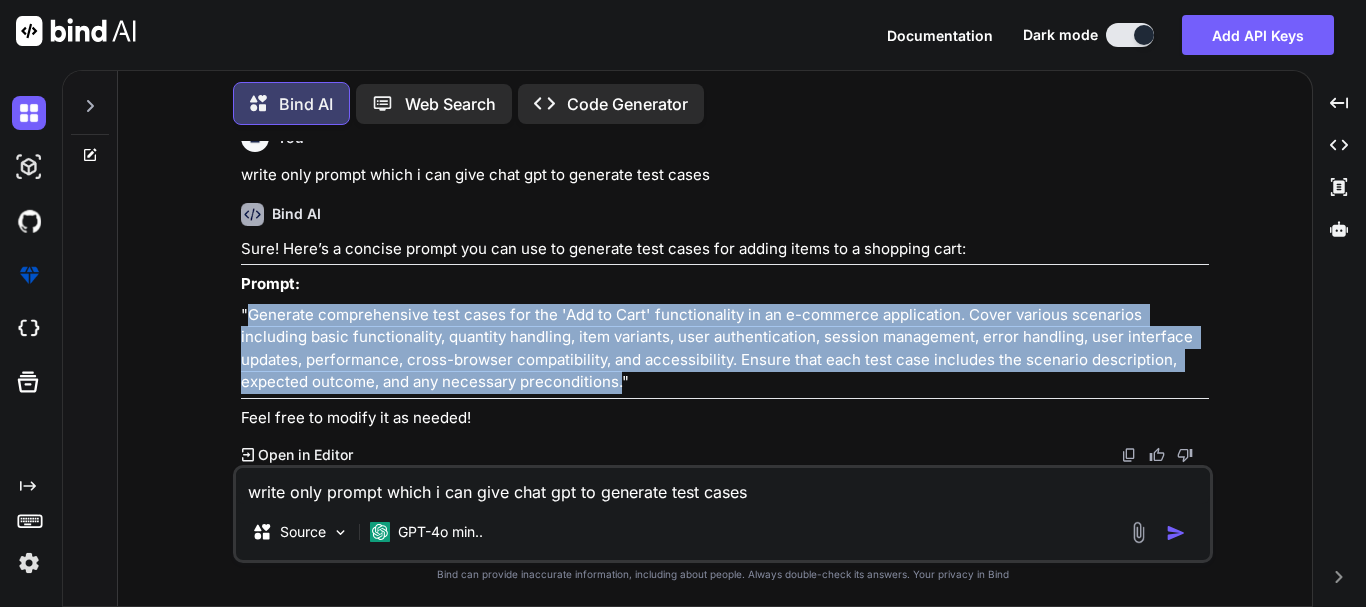 drag, startPoint x: 551, startPoint y: 382, endPoint x: 252, endPoint y: 320, distance: 305.36044 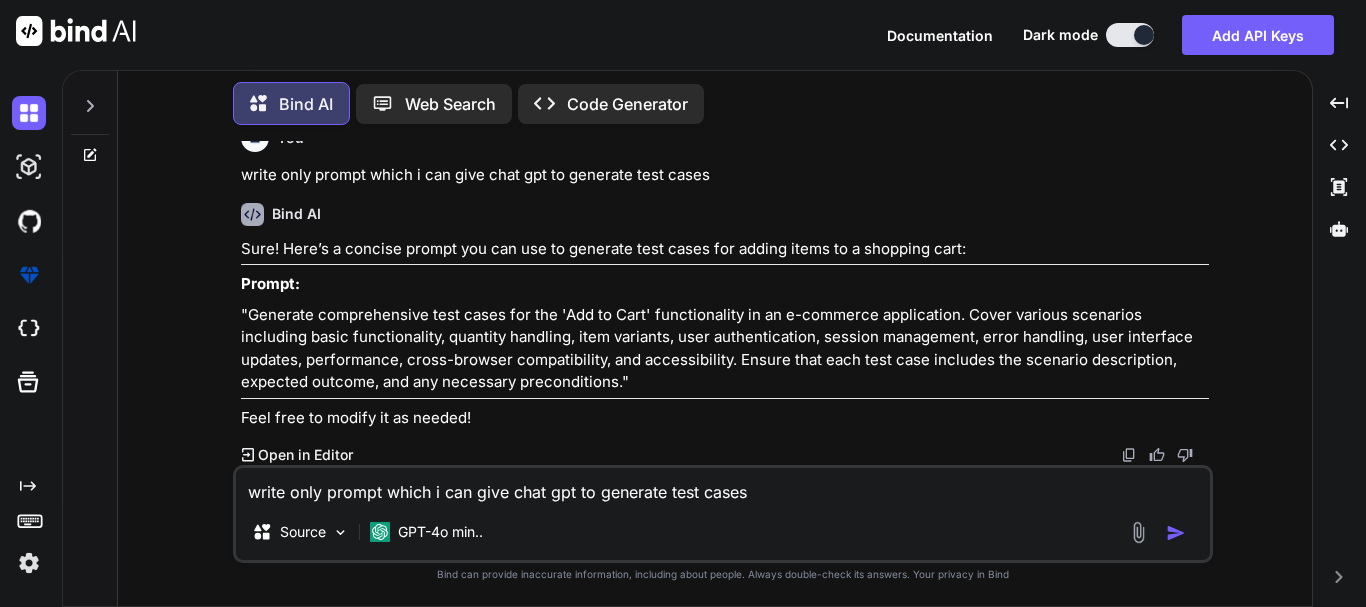 click on "Bind AI Sure! Here’s a concise prompt you can use to generate test cases for adding items to a shopping cart:
Prompt:
"Generate comprehensive test cases for the 'Add to Cart' functionality in an e-commerce application. Cover various scenarios including basic functionality, quantity handling, item variants, user authentication, session management, error handling, user interface updates, performance, cross-browser compatibility, and accessibility. Ensure that each test case includes the scenario description, expected outcome, and any necessary preconditions."
Feel free to modify it as needed! Created with Pixso. Open in Editor" at bounding box center (725, 326) 